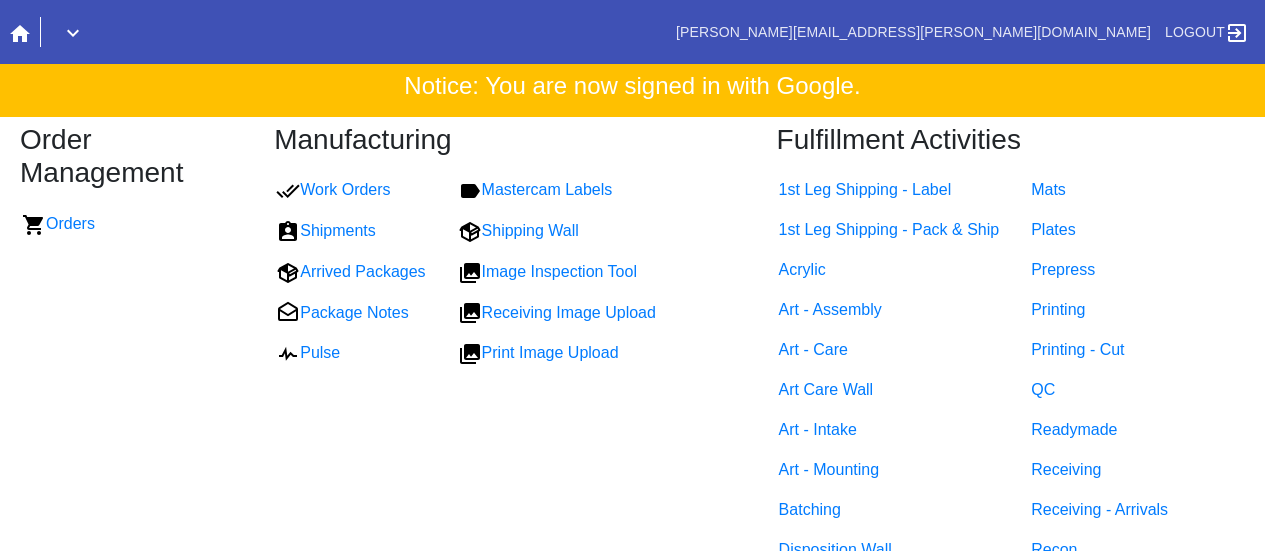 scroll, scrollTop: 0, scrollLeft: 0, axis: both 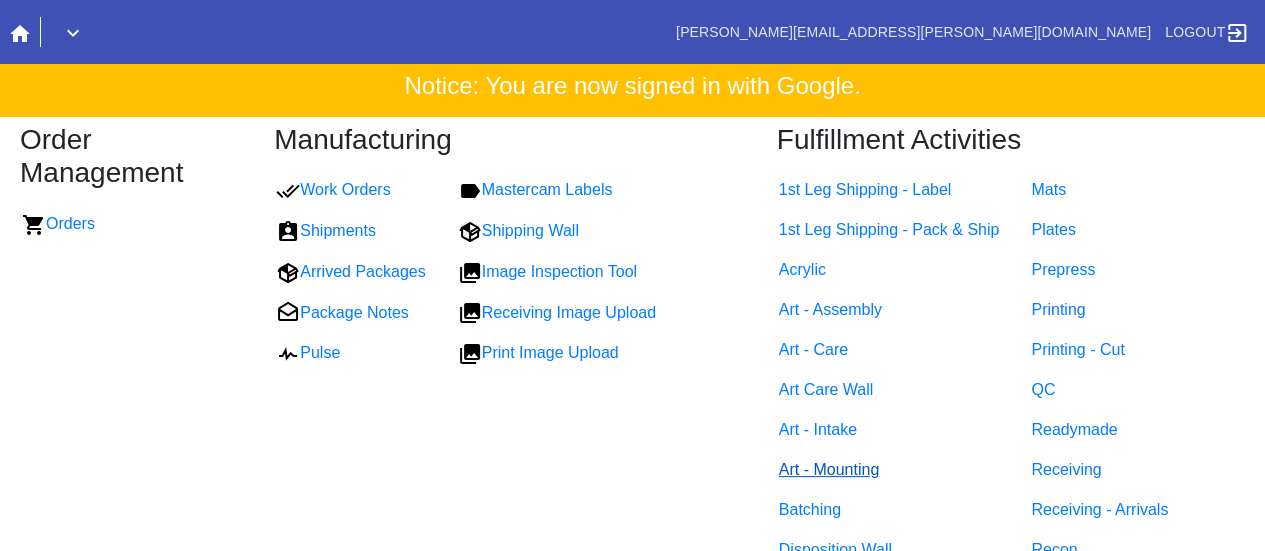 click on "Art - Mounting" at bounding box center [829, 469] 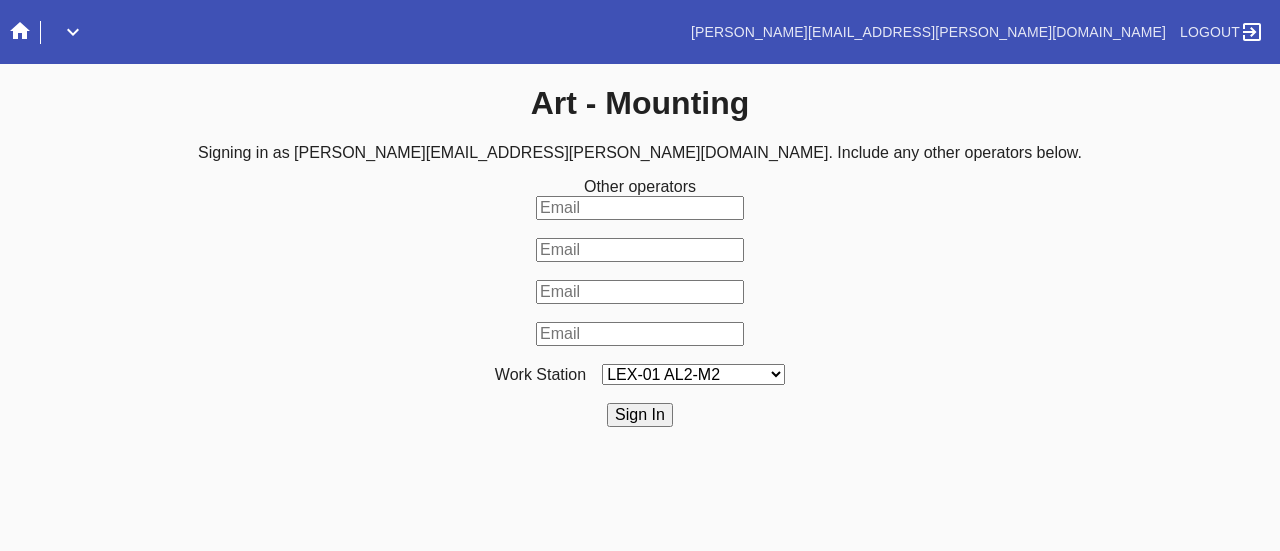 scroll, scrollTop: 0, scrollLeft: 0, axis: both 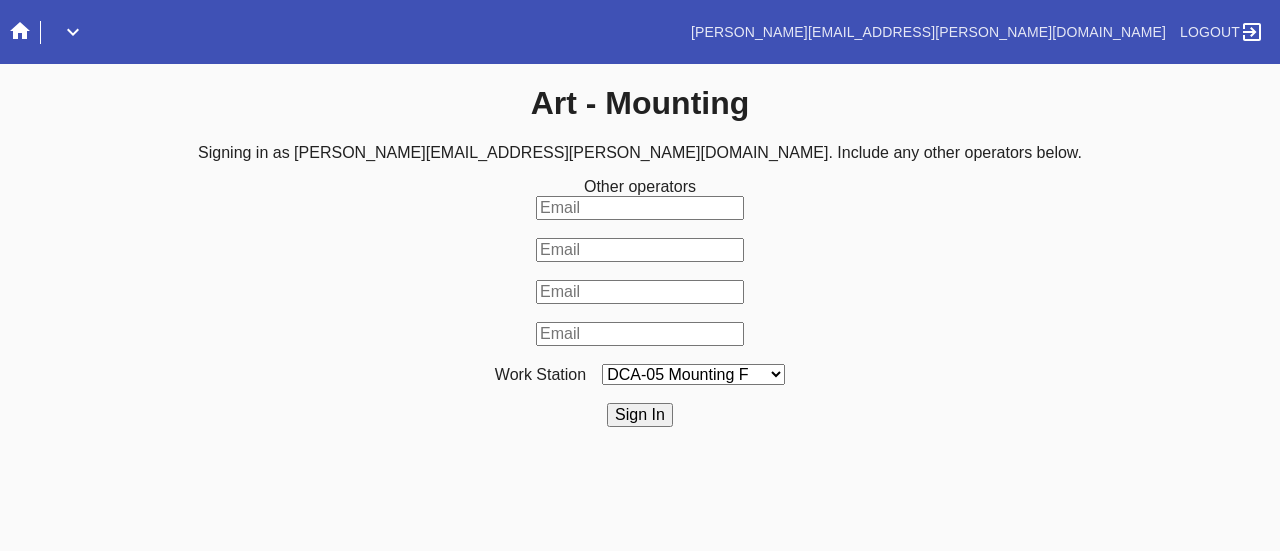 click on "LEX-01 AL2-M2
LEX-01 AL5-M13
LAS-01 Art Cell 7 - M1
LEX-01 AL5-M14
LAS-01 Art Cell 4 - M1
LEX-01 AL4-M3
LEX-01 AL5-M1
LEX-01 AL5-M15
LEX-01 AL5-M17
LAS-01 Art Cell 8 - M1
LEX-01 AL5-M16
LEX-01 AL1-M1
LEX-01 AL5-M2
LEX-01 AC2-M2
LEX-01 AL5-M18
LAS-01 Art Cell 1 - M1
LEX-01 AL1-M2
LEX-01 AL5-M3
LEX-01 AL1-M3
LEX-01 AL4-M1
LEX-01 AL5-M4
LAS-01 Art Cell 5 - M1
LEX-01 AL1-M4
LEX-01 AL4-M2
LEX-01 AL5-M5
LEX-01 AC1-M1
LEX-01 AL4-M4
LEX-01AL5-M6
LEX-01 AC2-M1
LEX-01 AL4-M5
LEX-01 AL4-M6
LEX-01 AL5-M7
LAS-01 Art Cell 2 - M1
LEX-01 AL4-M7
LEX-01 AC3-M1
LEX-01 AL5-M8
LEX-01 AL5-M9
LEX-01 AC4-M1
LAS-01 Art Cell 6 - M1
LEX-01 AL4-M8
LEX-01 AL5-M10
LEX-01 AL5-M11
DCA-05 Mounting A
DCA-05 Mounting B
DCA-05 Mounting C
DCA-05 Mounting D
LEX-01 AL5-M12
LAS-01 Art Cell 3 - M1
DCA-05 Mounting E
DCA-05 Mounting F
DCA-05 Mounting G
DCA-05 Mounting H
LEX-01 AL3-M1
LEX-01 AL3-M2
LEX-01 AL3-M3
LEX-01 AL3-M4
LEX-01 AL2-M1" at bounding box center (693, 374) 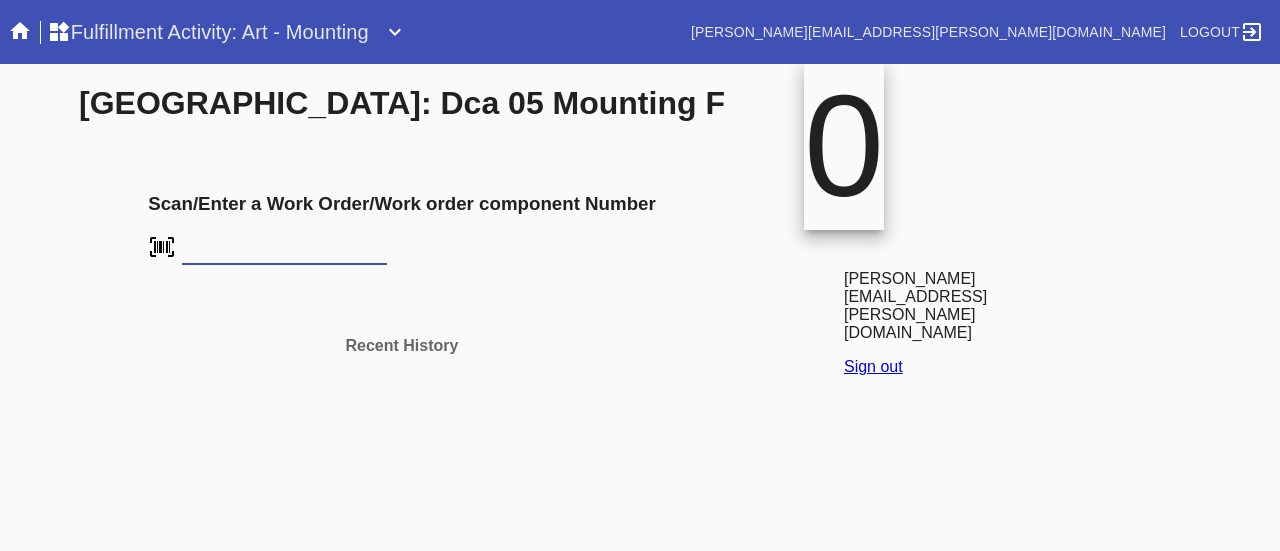 scroll, scrollTop: 0, scrollLeft: 0, axis: both 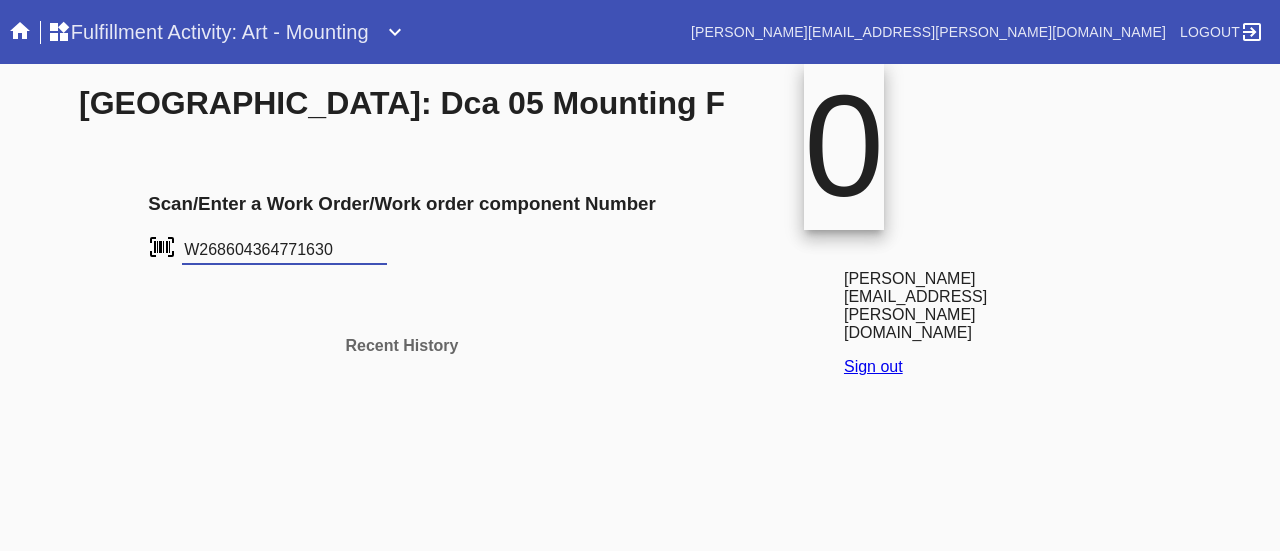 type on "W268604364771630" 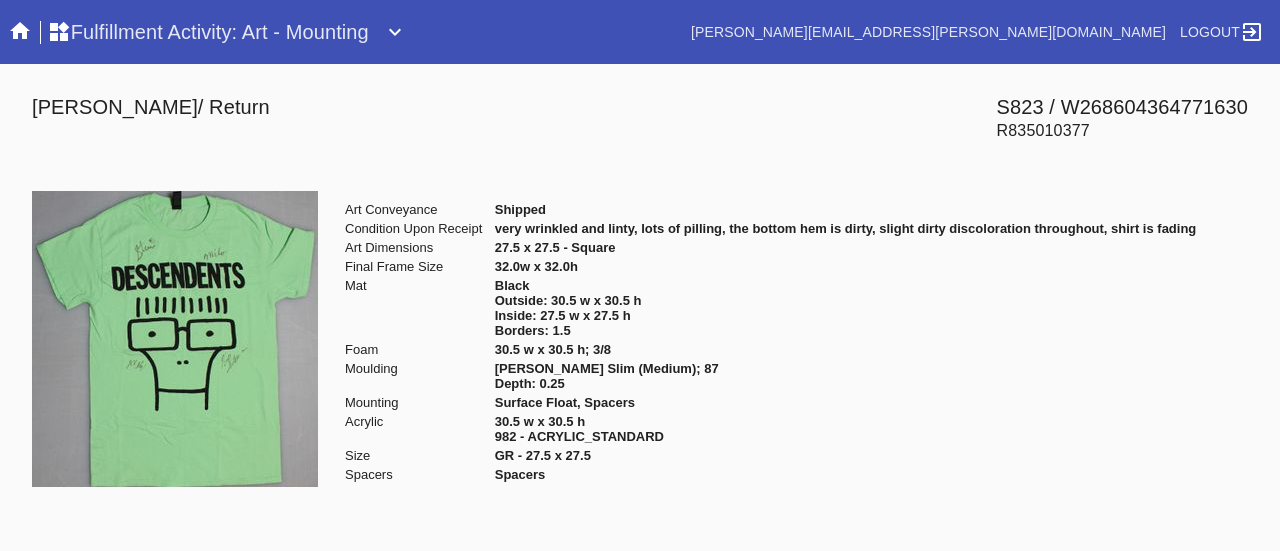 scroll, scrollTop: 0, scrollLeft: 0, axis: both 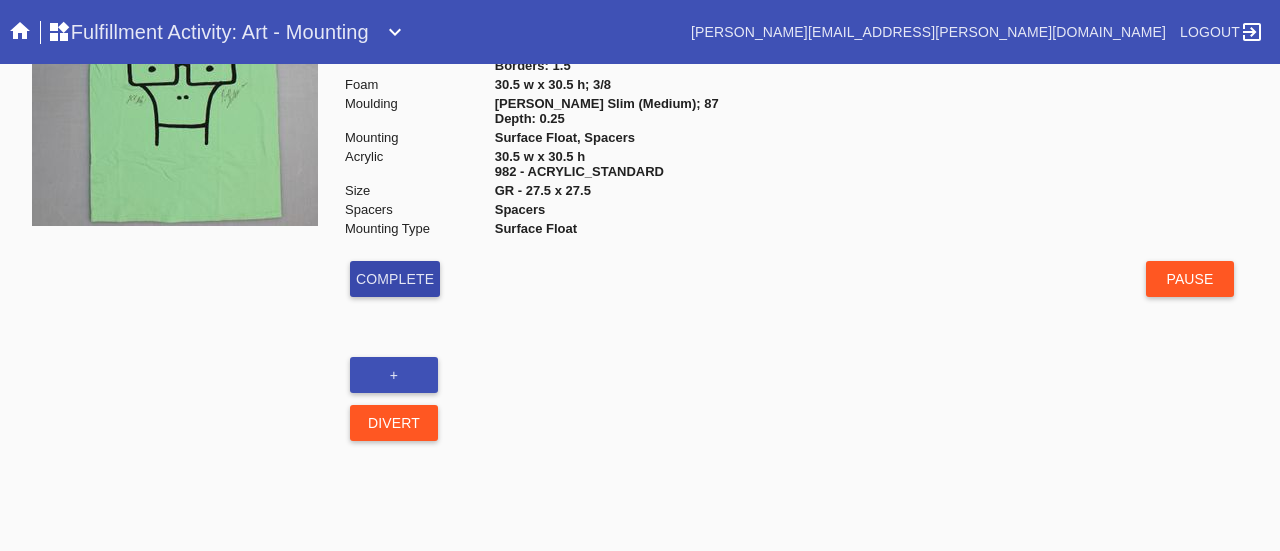 click on "Complete" at bounding box center [395, 279] 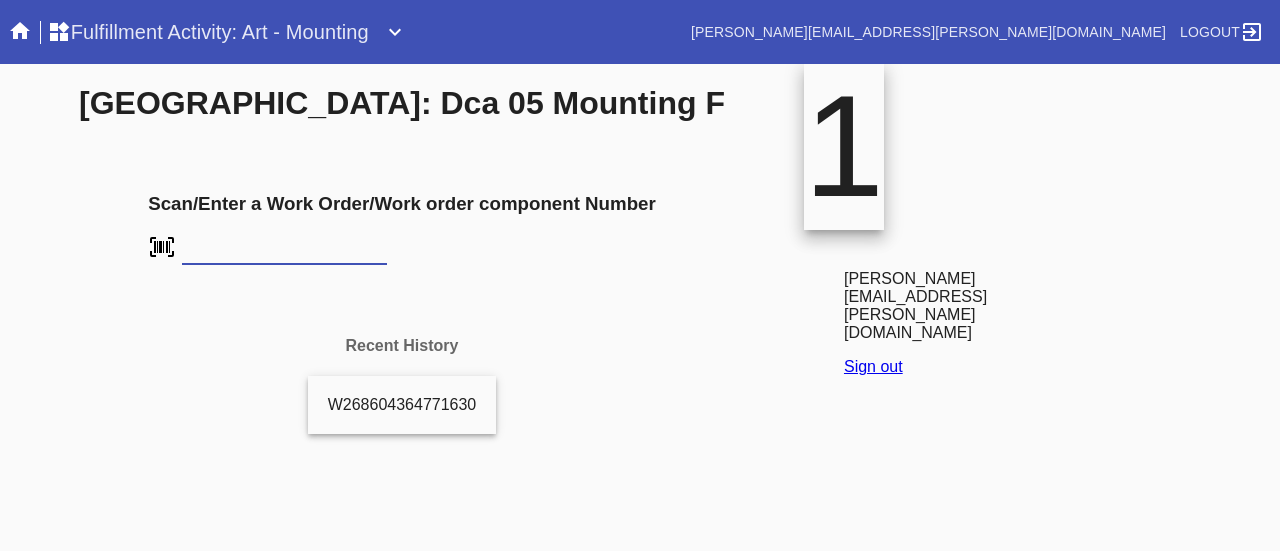scroll, scrollTop: 0, scrollLeft: 0, axis: both 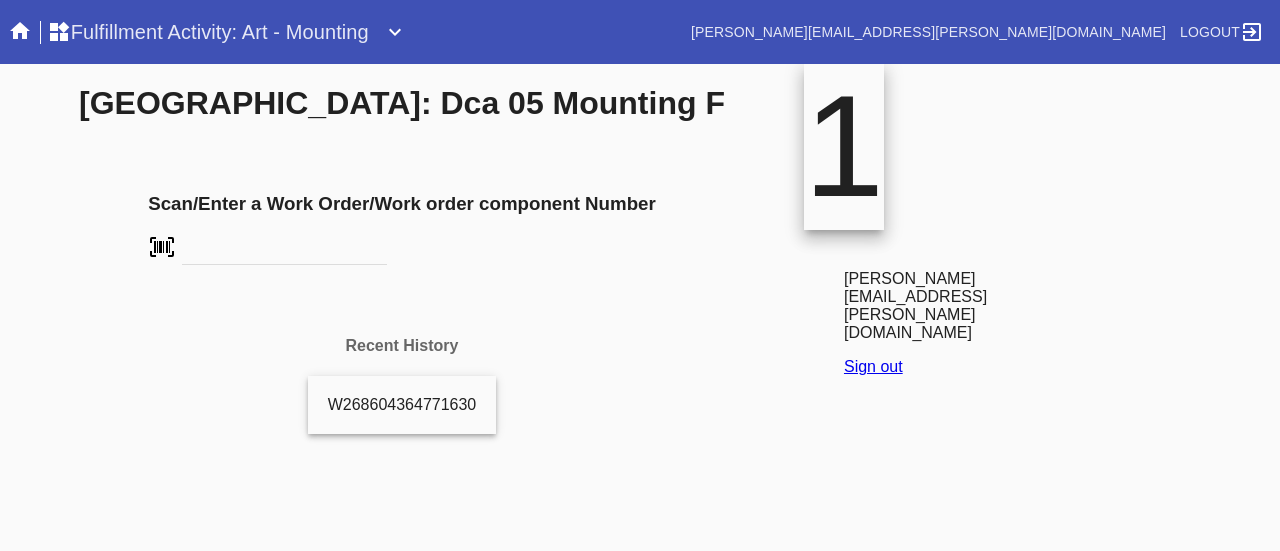click on "1 [PERSON_NAME][EMAIL_ADDRESS][PERSON_NAME][DOMAIN_NAME] Sign out" at bounding box center (1042, 275) 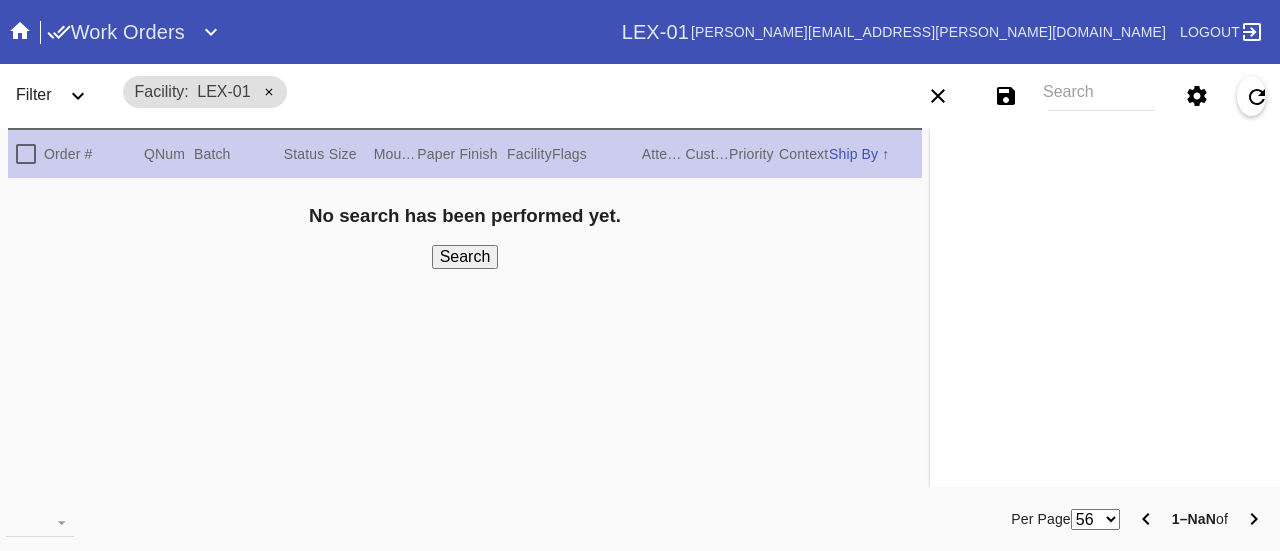 scroll, scrollTop: 0, scrollLeft: 0, axis: both 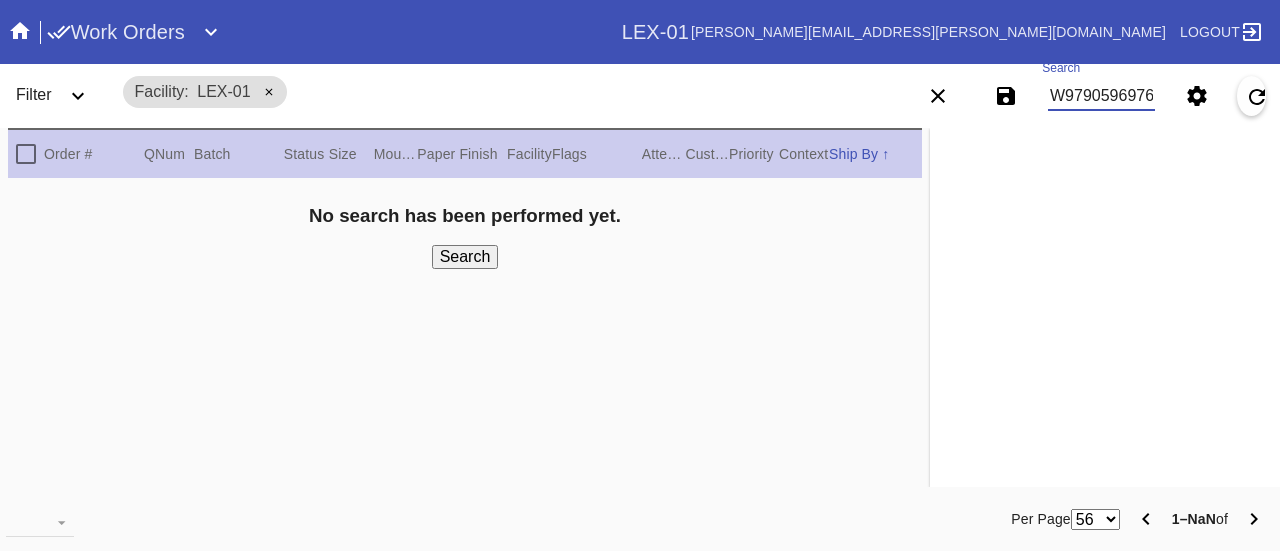 type on "W979059697676268" 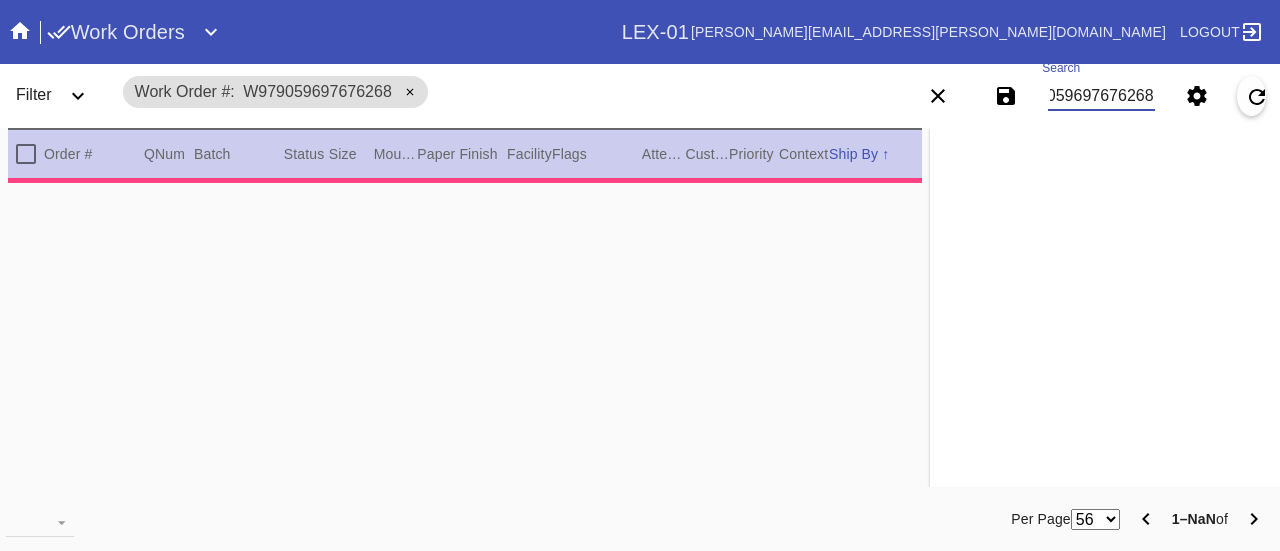 type on "3.6875" 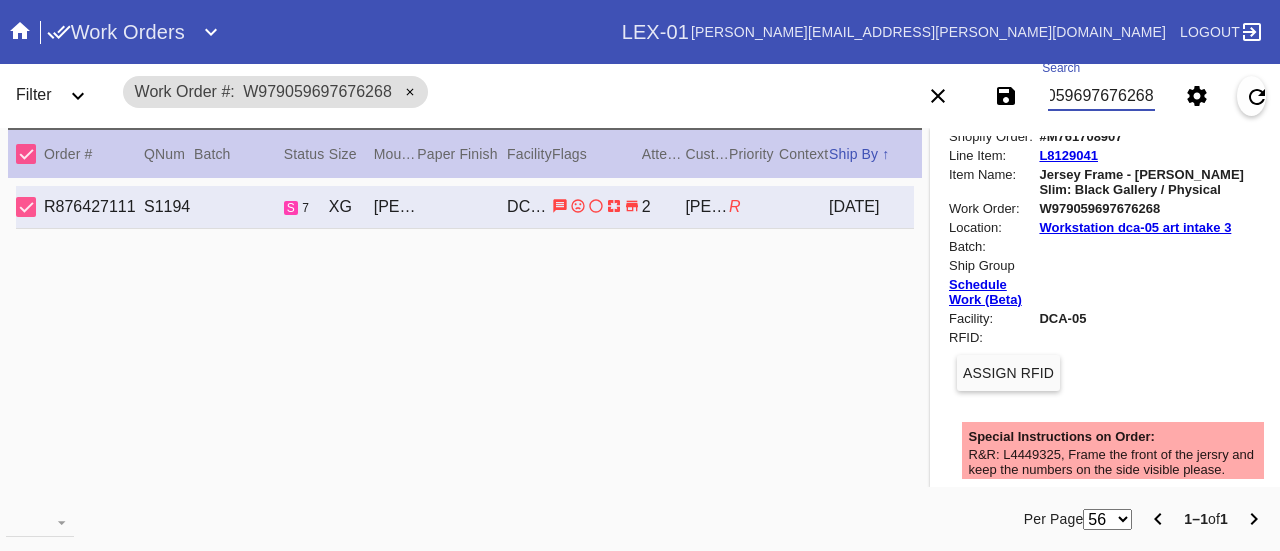 scroll, scrollTop: 400, scrollLeft: 0, axis: vertical 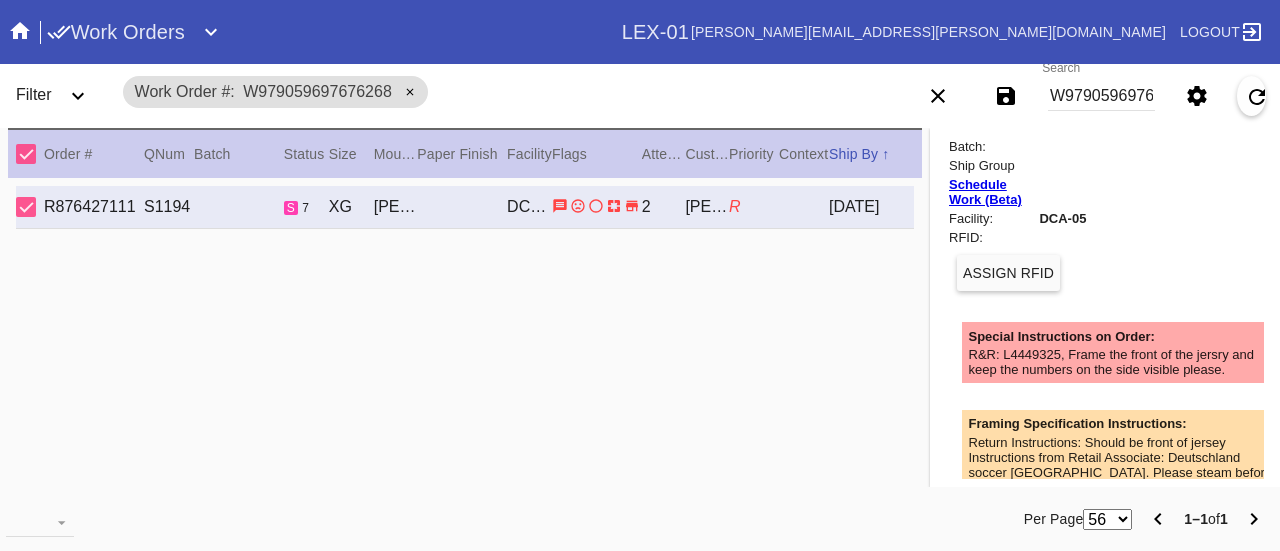click on "Search W979059697676268" at bounding box center [1101, 96] 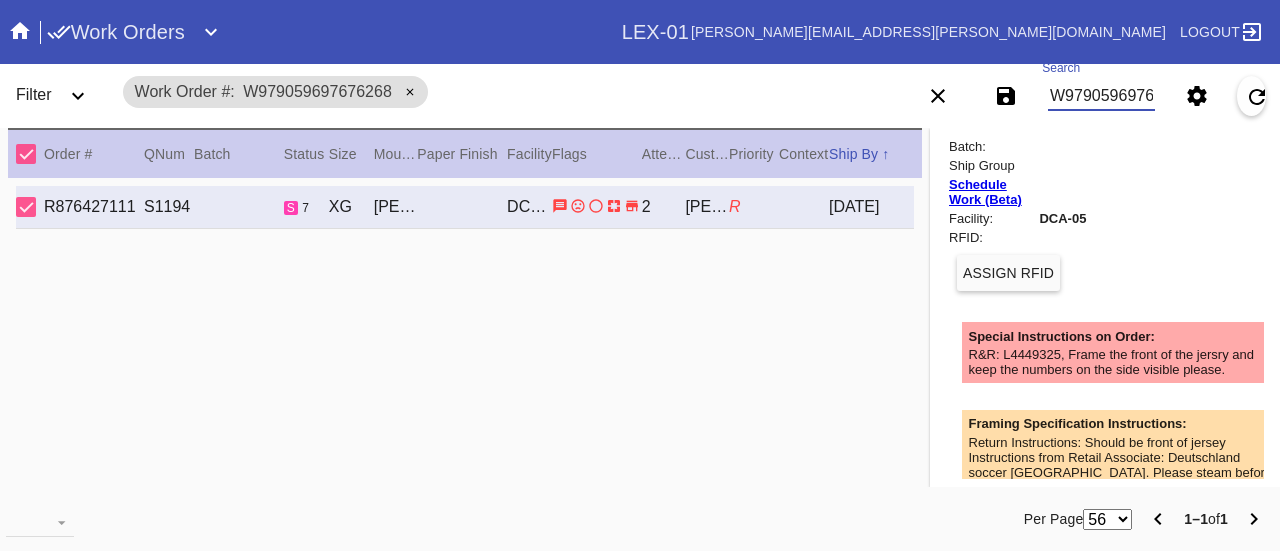 scroll, scrollTop: 0, scrollLeft: 45, axis: horizontal 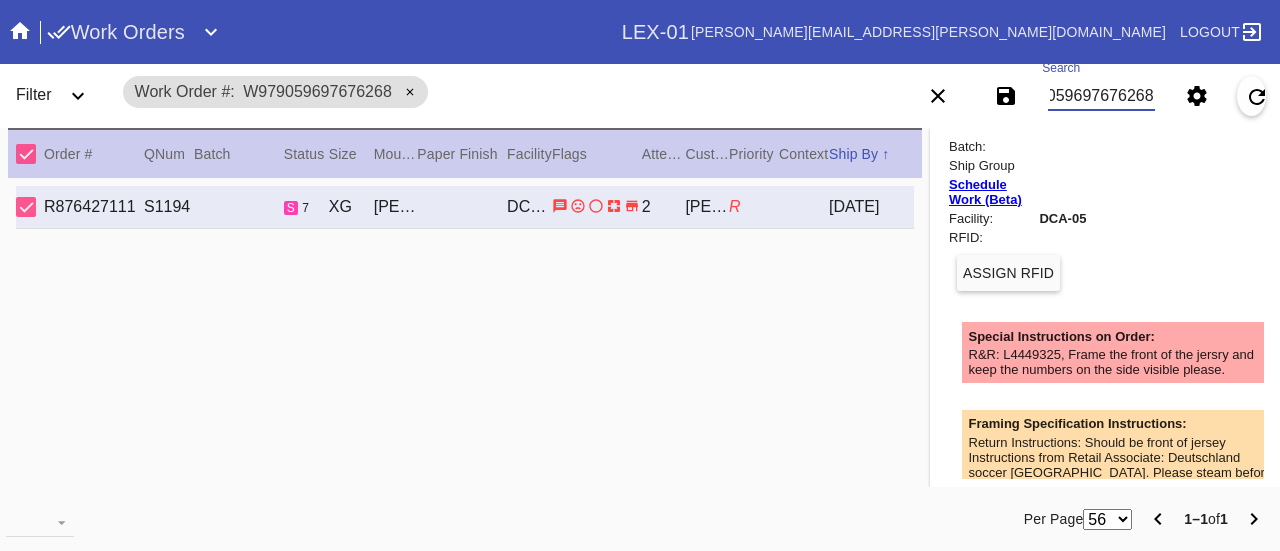 drag, startPoint x: 1054, startPoint y: 94, endPoint x: 1270, endPoint y: 82, distance: 216.33308 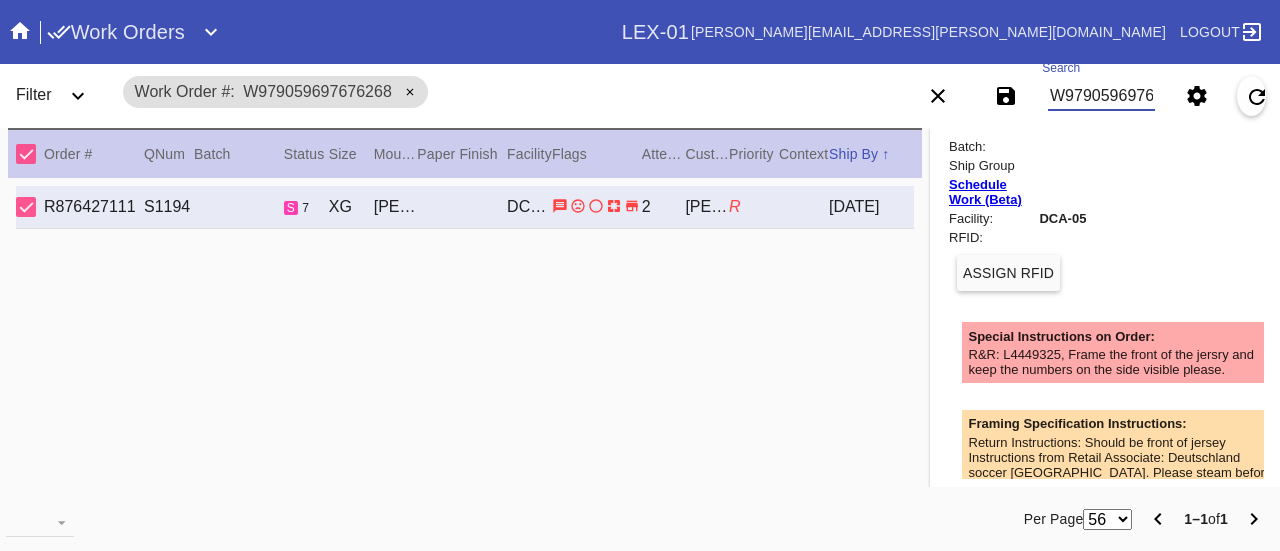 scroll, scrollTop: 0, scrollLeft: 45, axis: horizontal 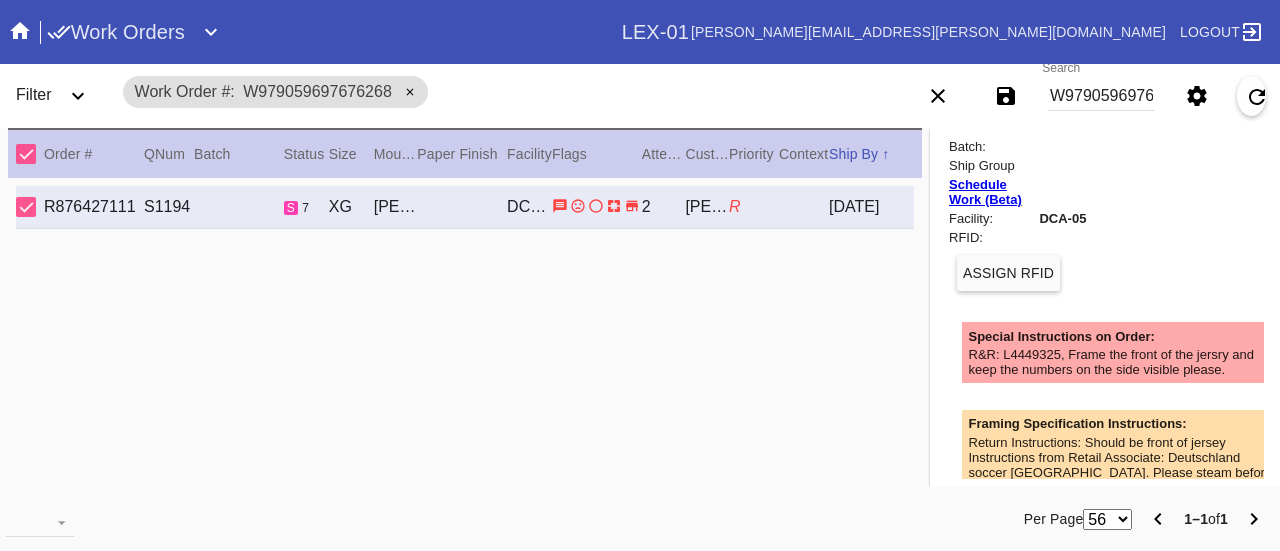 click on "Search W979059697676268" at bounding box center [1101, 96] 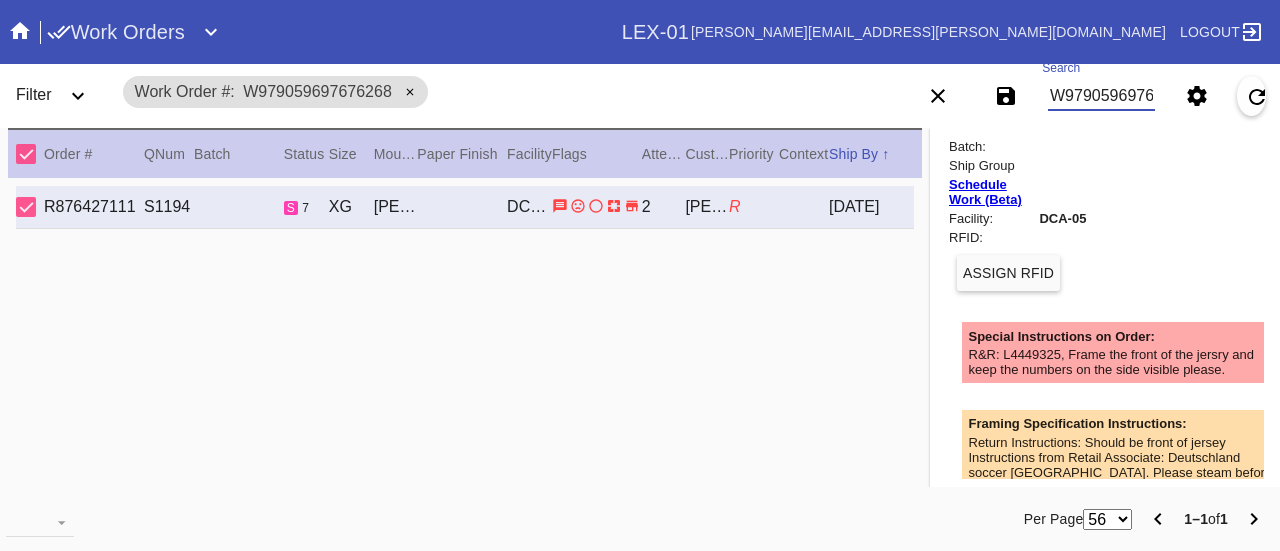 scroll, scrollTop: 0, scrollLeft: 45, axis: horizontal 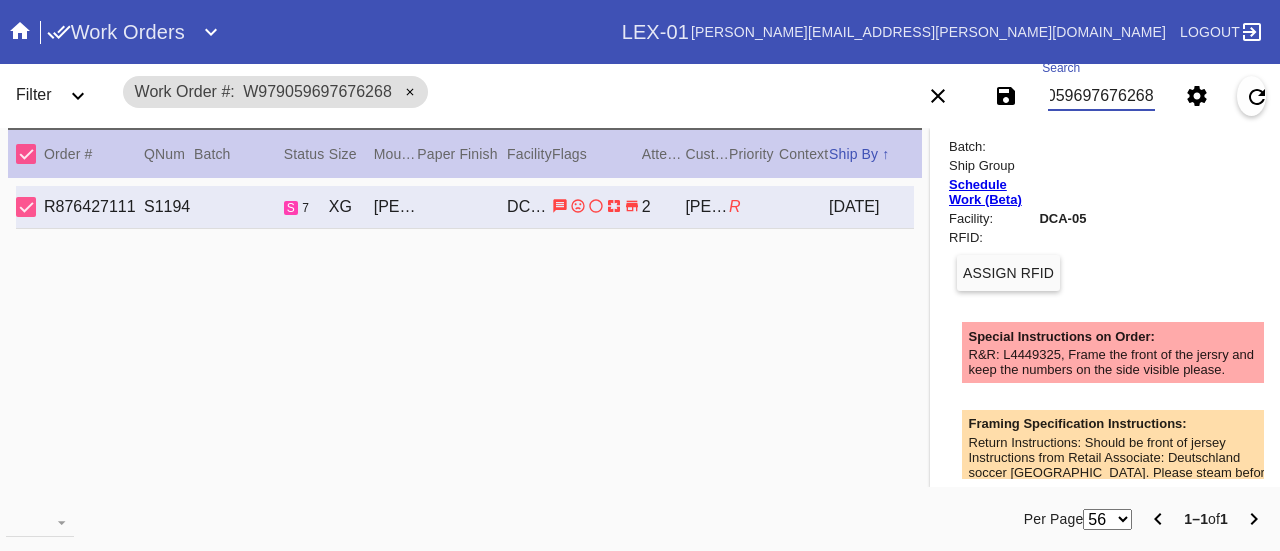 drag, startPoint x: 1049, startPoint y: 94, endPoint x: 1279, endPoint y: 91, distance: 230.01956 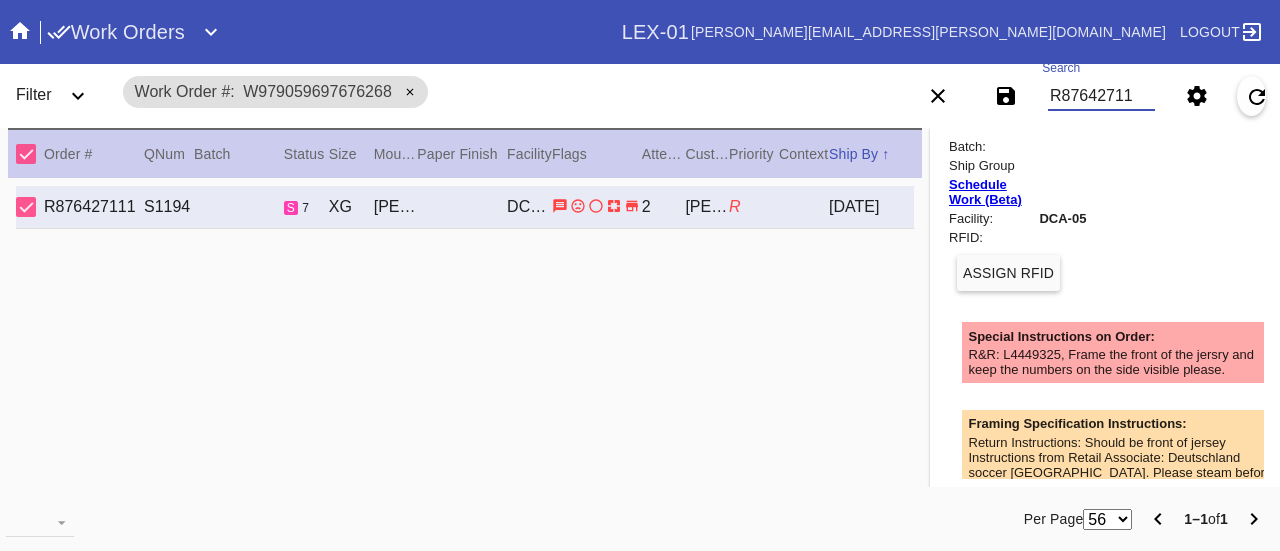 scroll, scrollTop: 0, scrollLeft: 0, axis: both 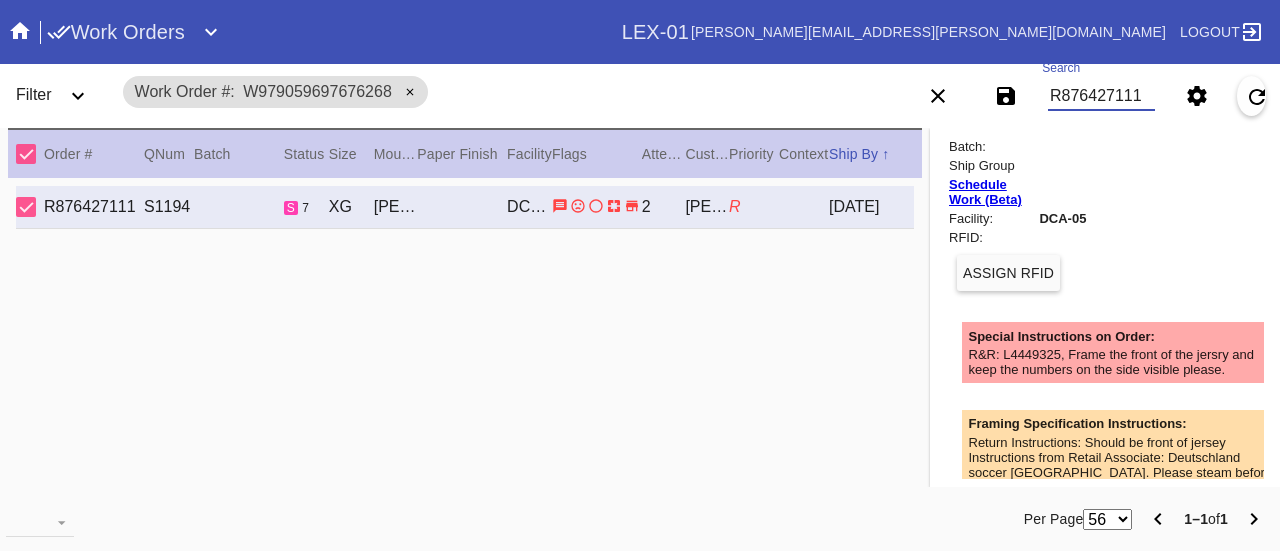 type on "R876427111" 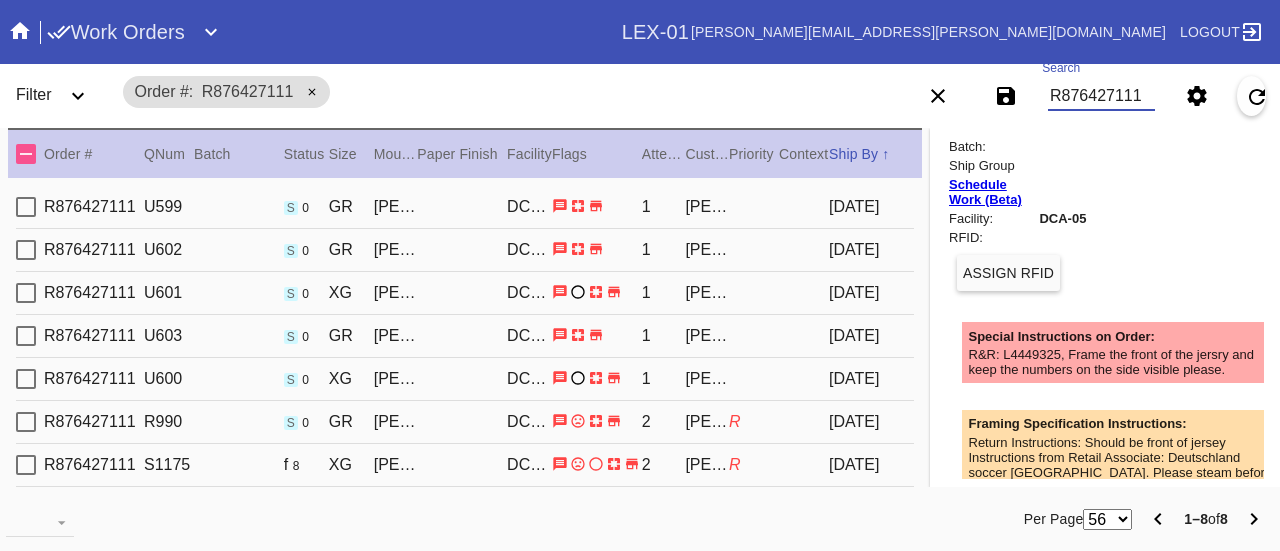 click at bounding box center (26, 207) 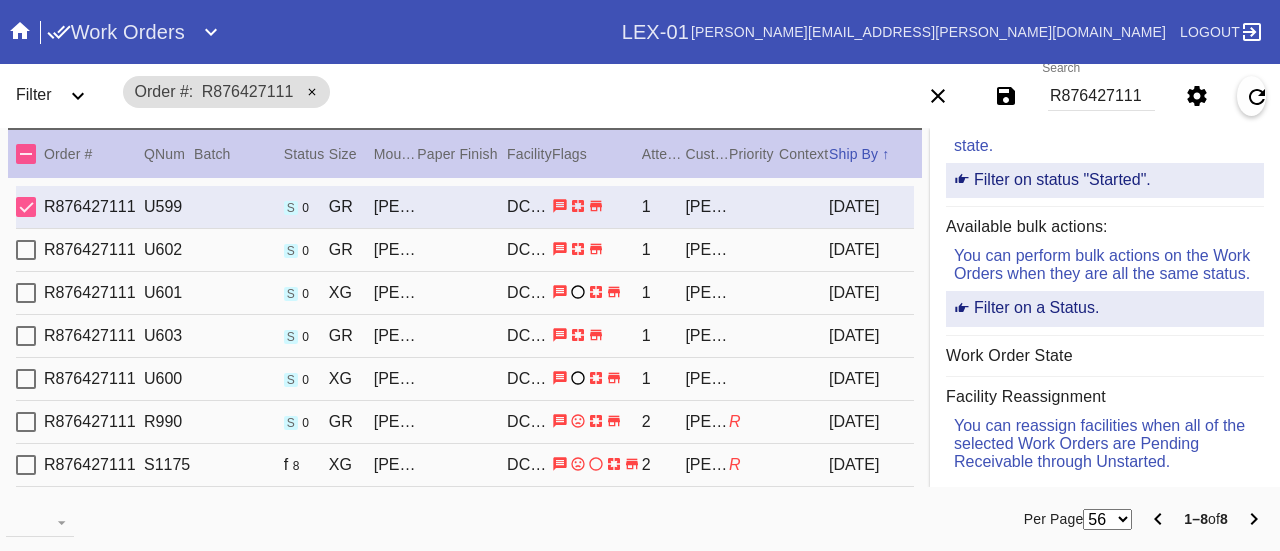 scroll, scrollTop: 240, scrollLeft: 0, axis: vertical 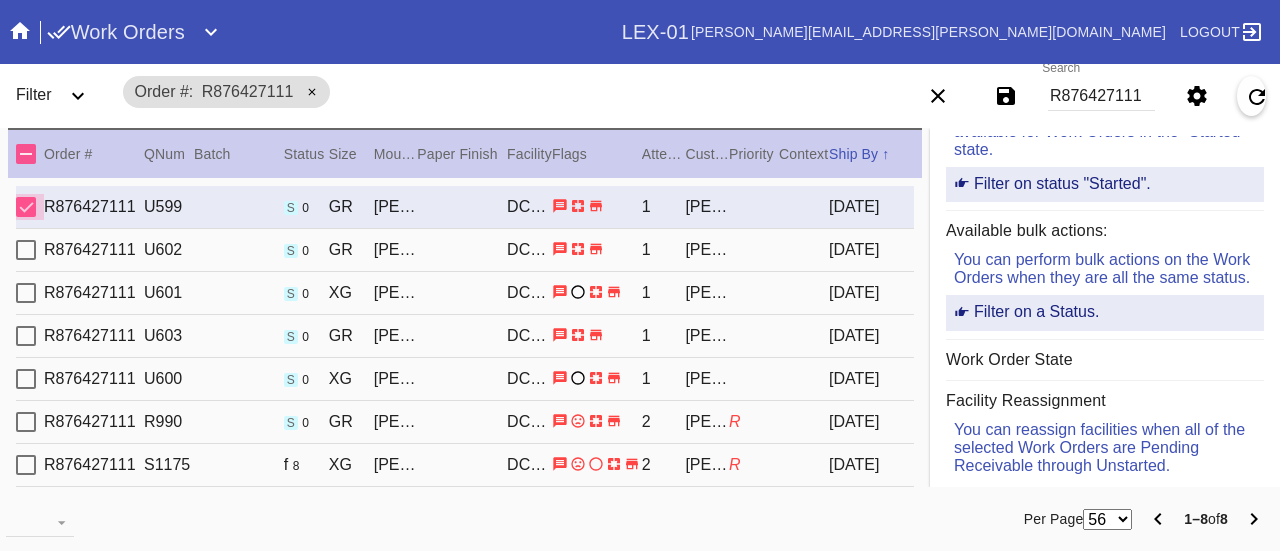 click at bounding box center [26, 207] 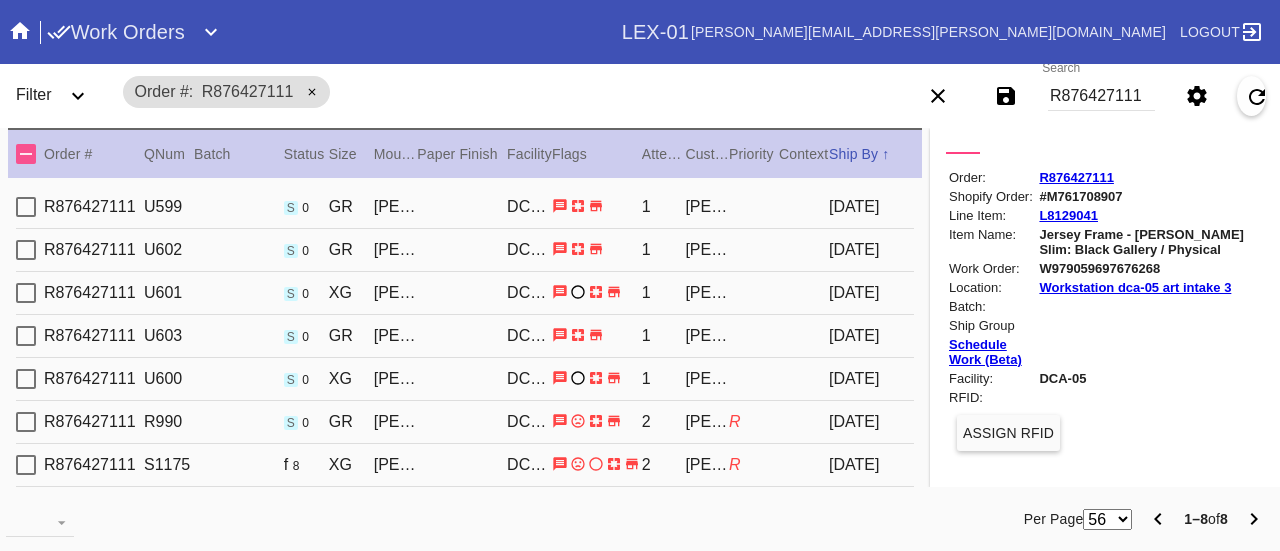 click at bounding box center (26, 465) 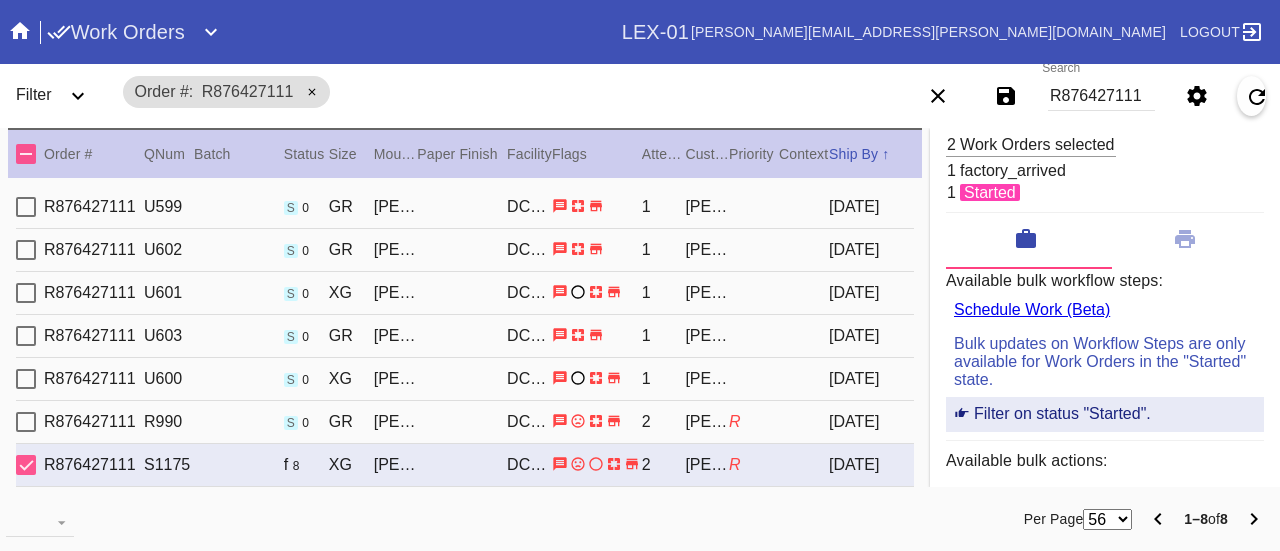 scroll, scrollTop: 0, scrollLeft: 0, axis: both 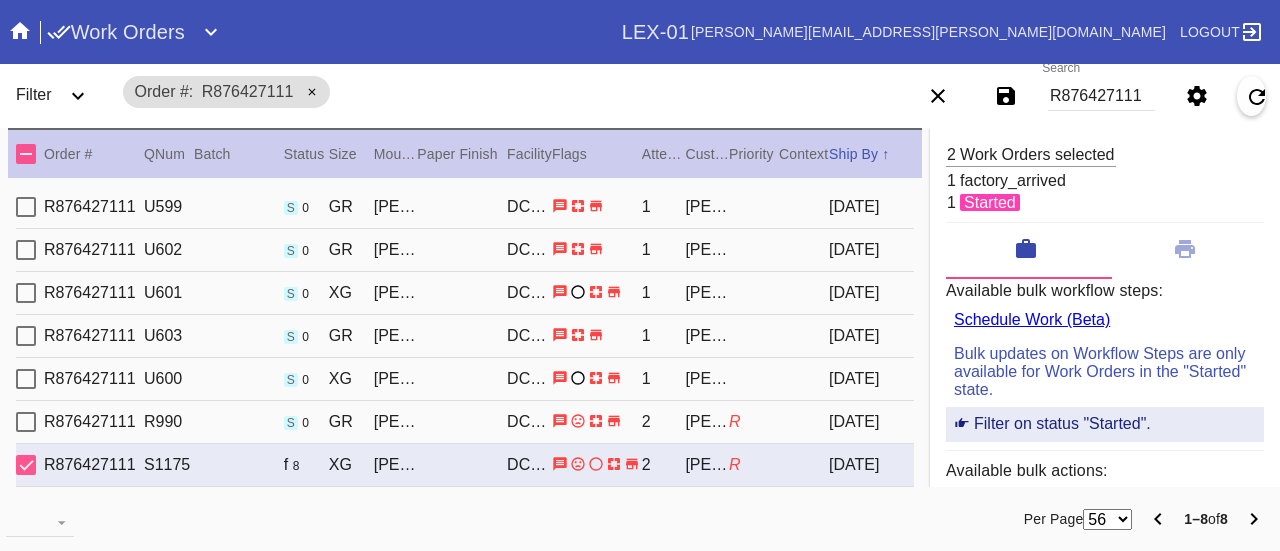 click on "started" at bounding box center (990, 202) 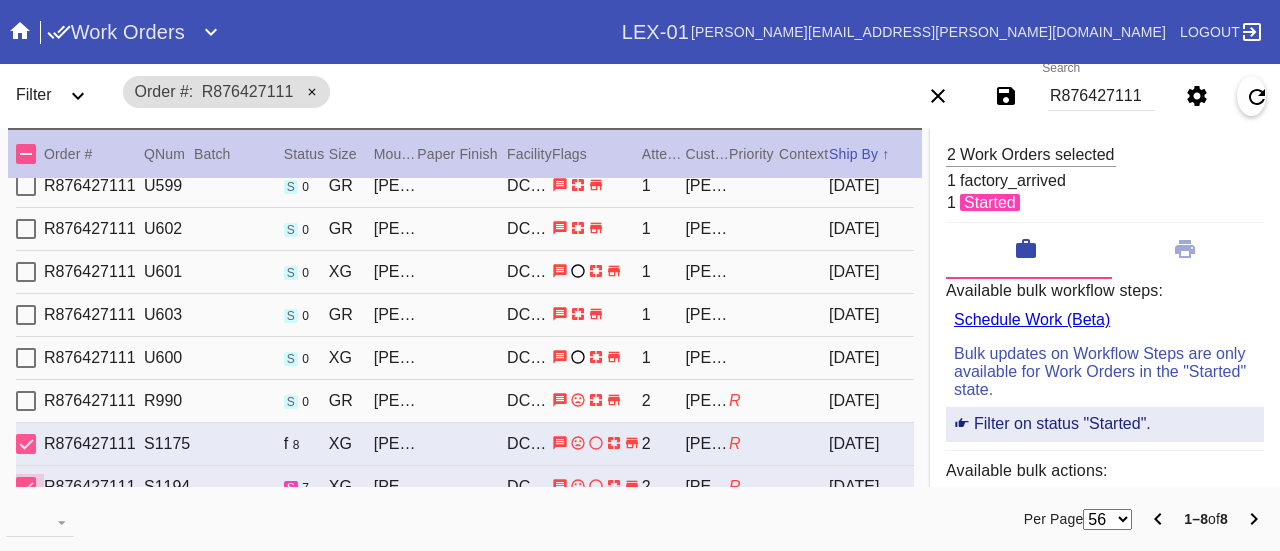 click at bounding box center (26, 487) 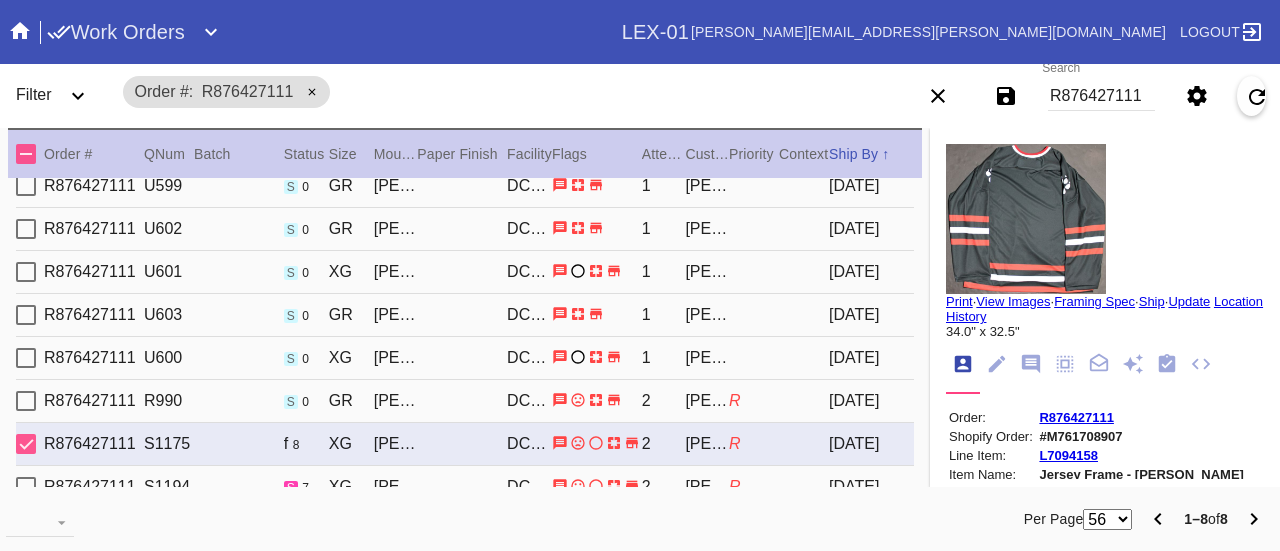 click at bounding box center (26, 444) 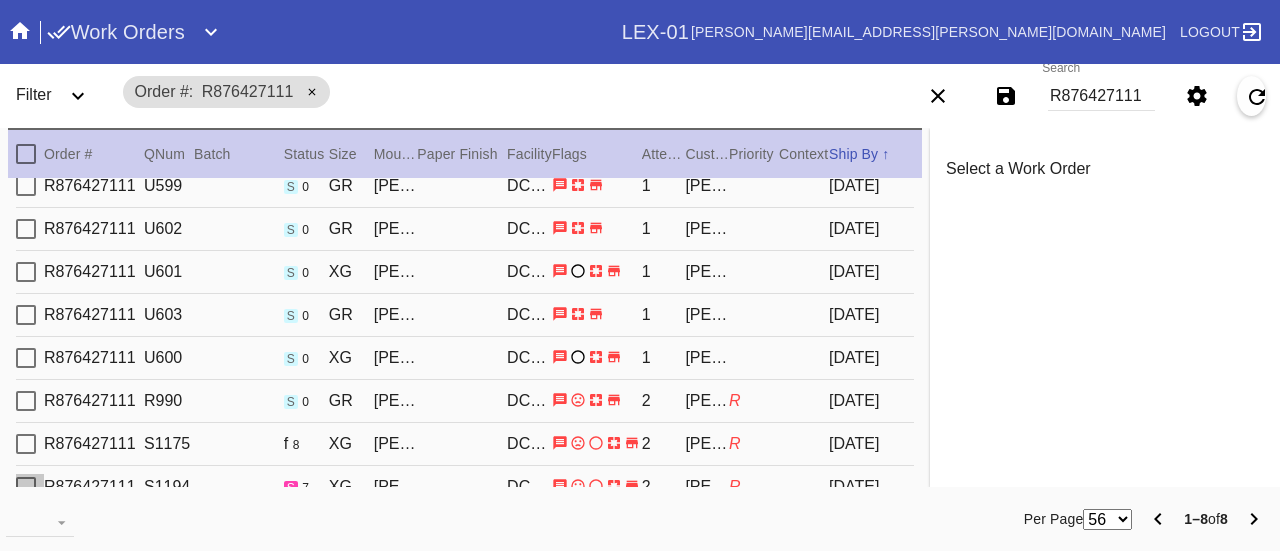 click at bounding box center [26, 487] 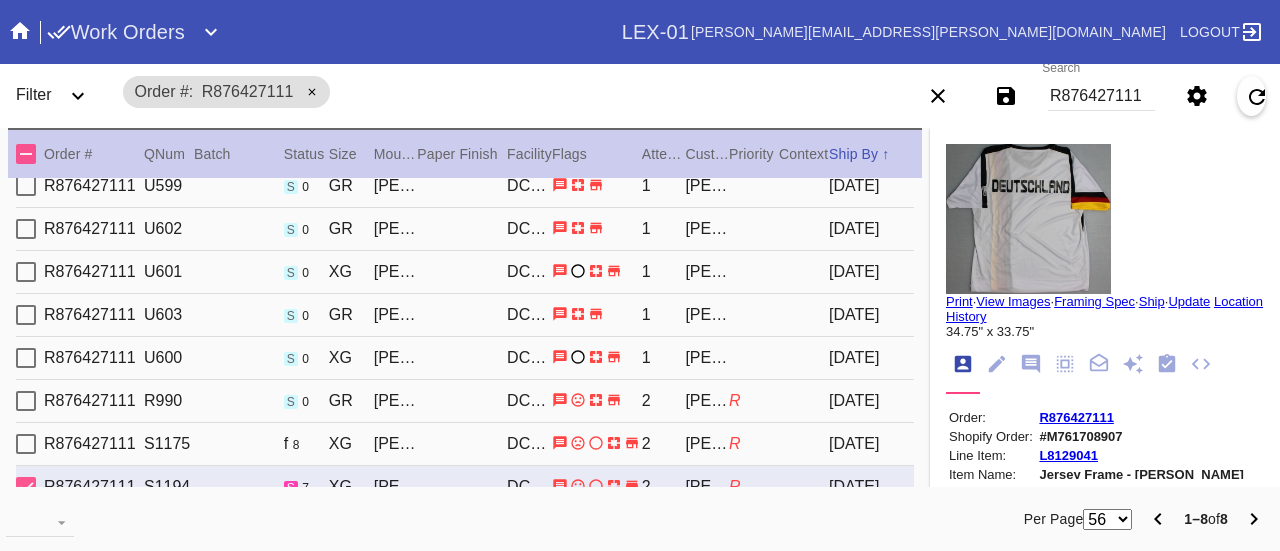 click at bounding box center (26, 444) 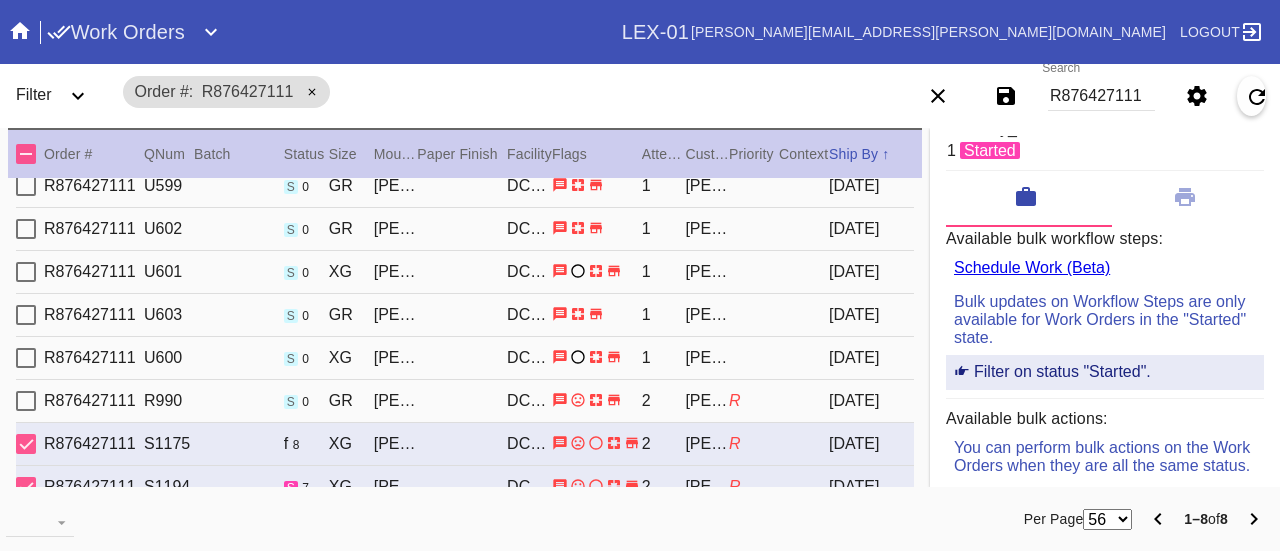 scroll, scrollTop: 0, scrollLeft: 0, axis: both 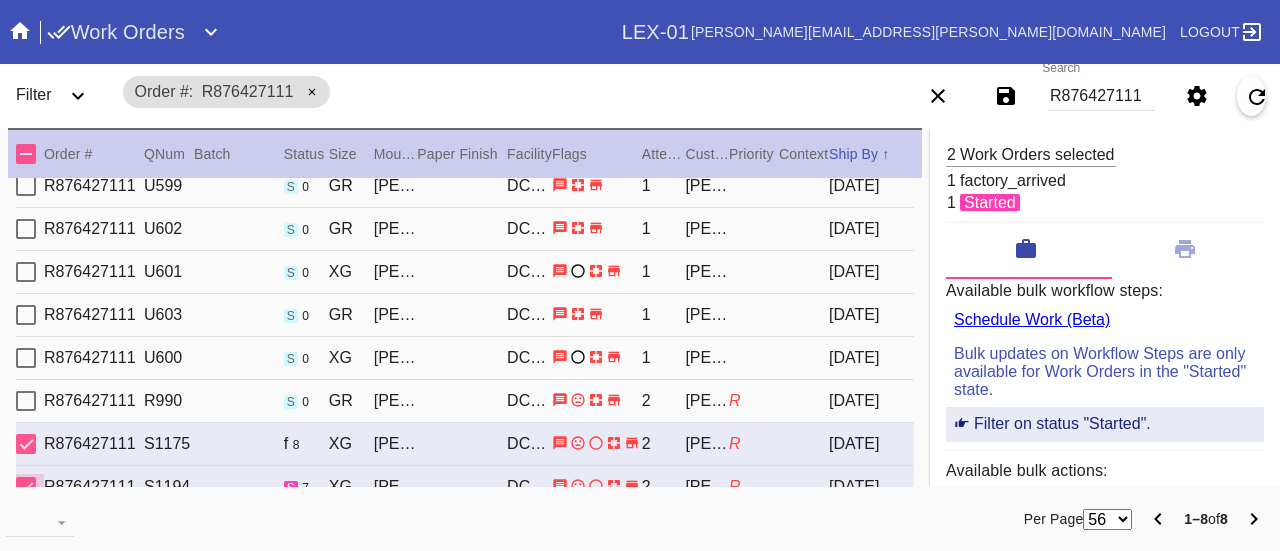 click at bounding box center [26, 487] 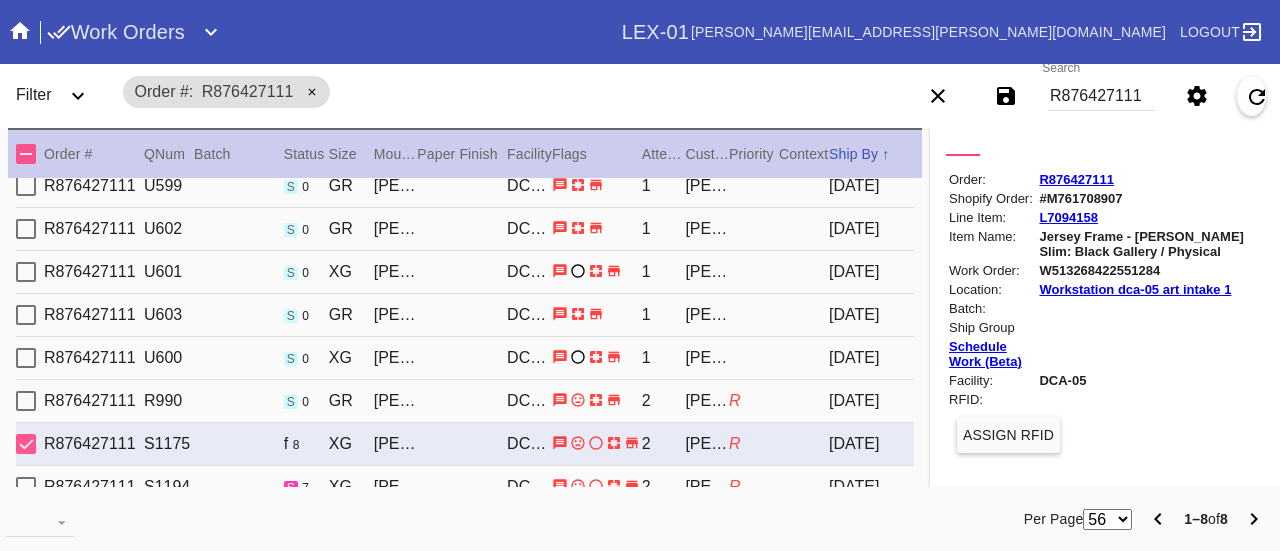 scroll, scrollTop: 0, scrollLeft: 0, axis: both 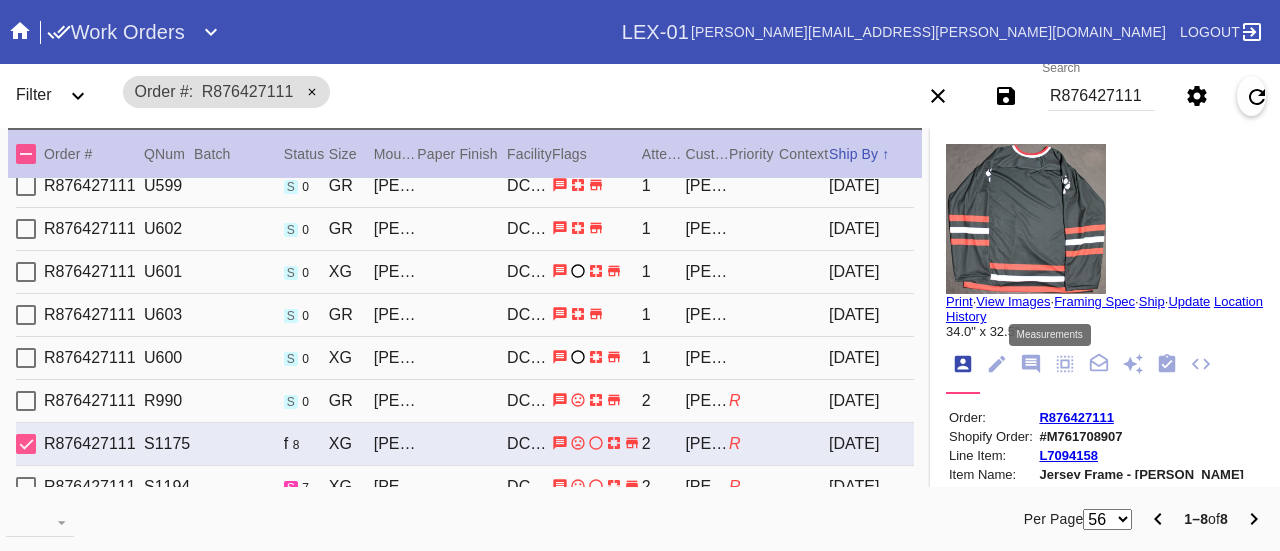 click 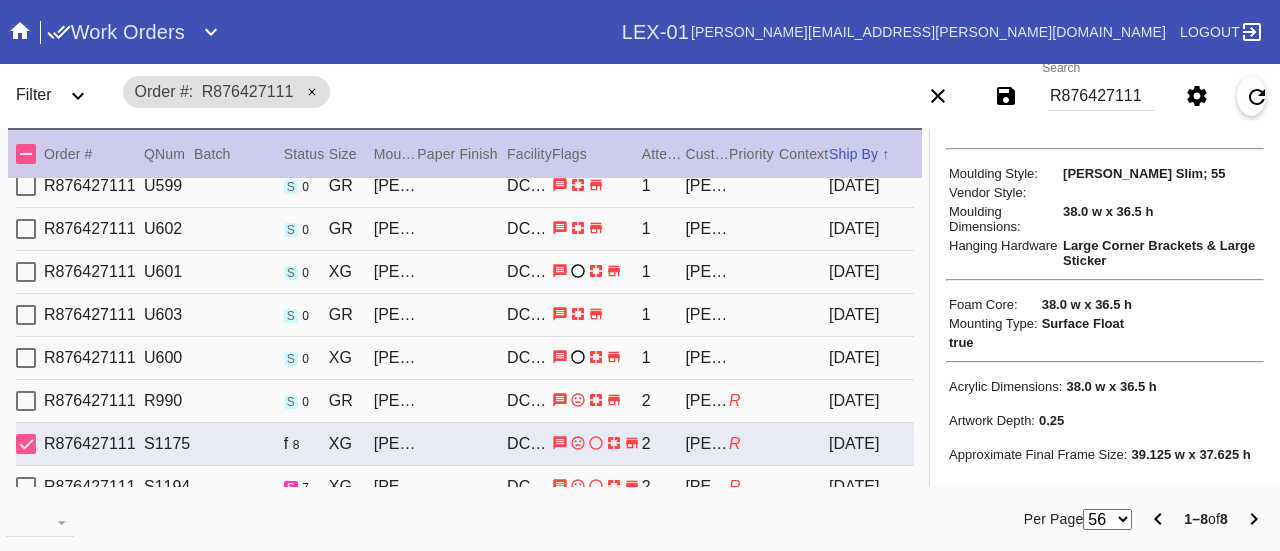 scroll, scrollTop: 399, scrollLeft: 0, axis: vertical 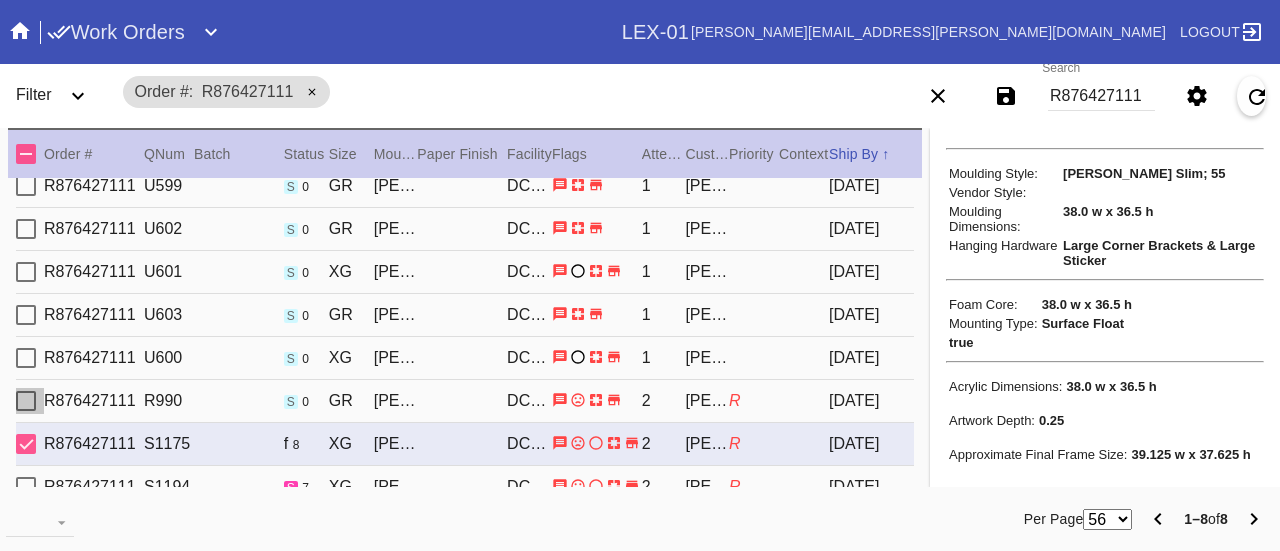 click at bounding box center [26, 401] 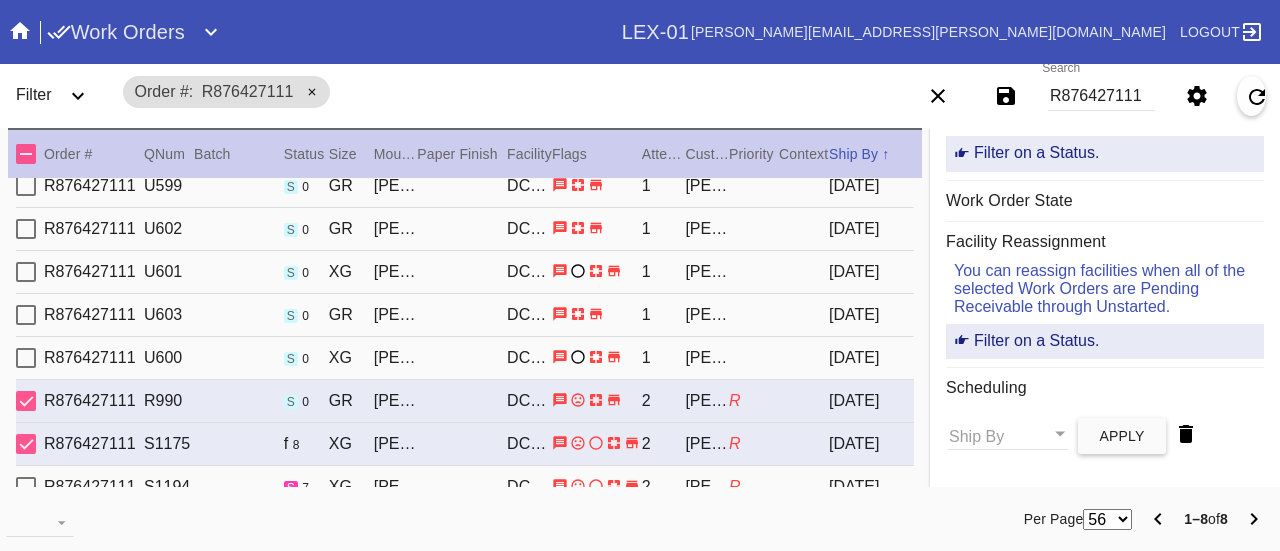 scroll, scrollTop: 0, scrollLeft: 0, axis: both 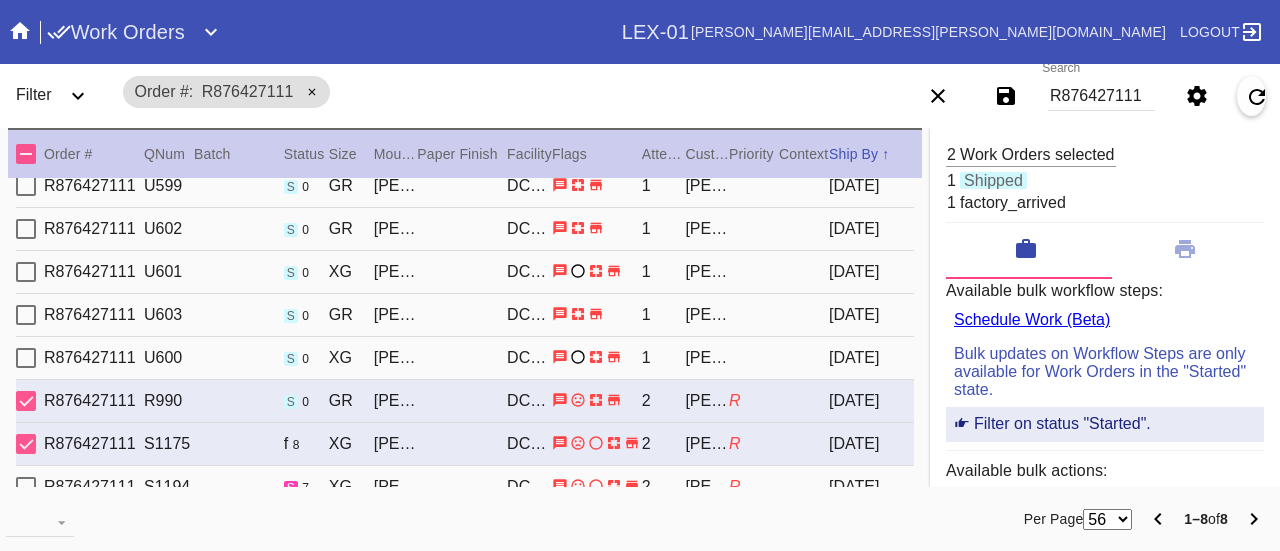 click at bounding box center [26, 444] 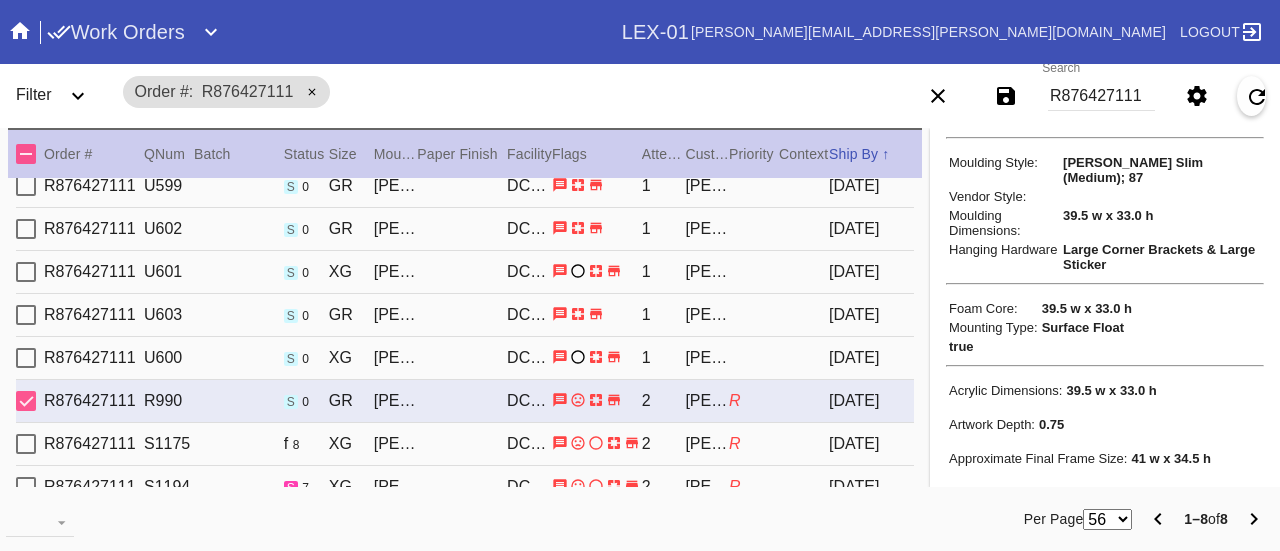 scroll, scrollTop: 381, scrollLeft: 0, axis: vertical 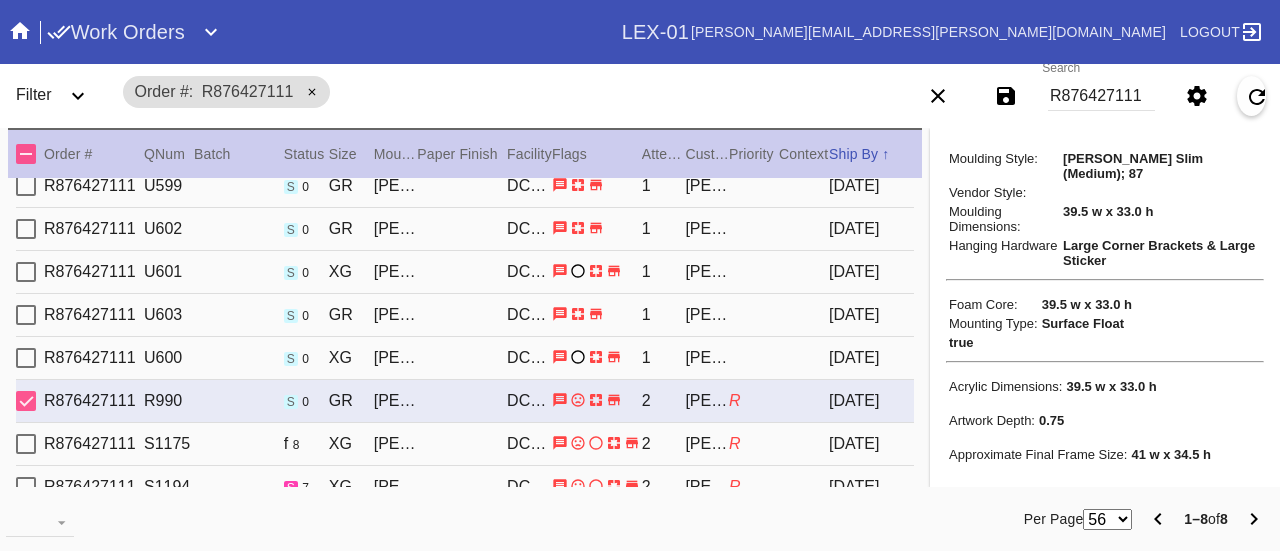 click at bounding box center (26, 401) 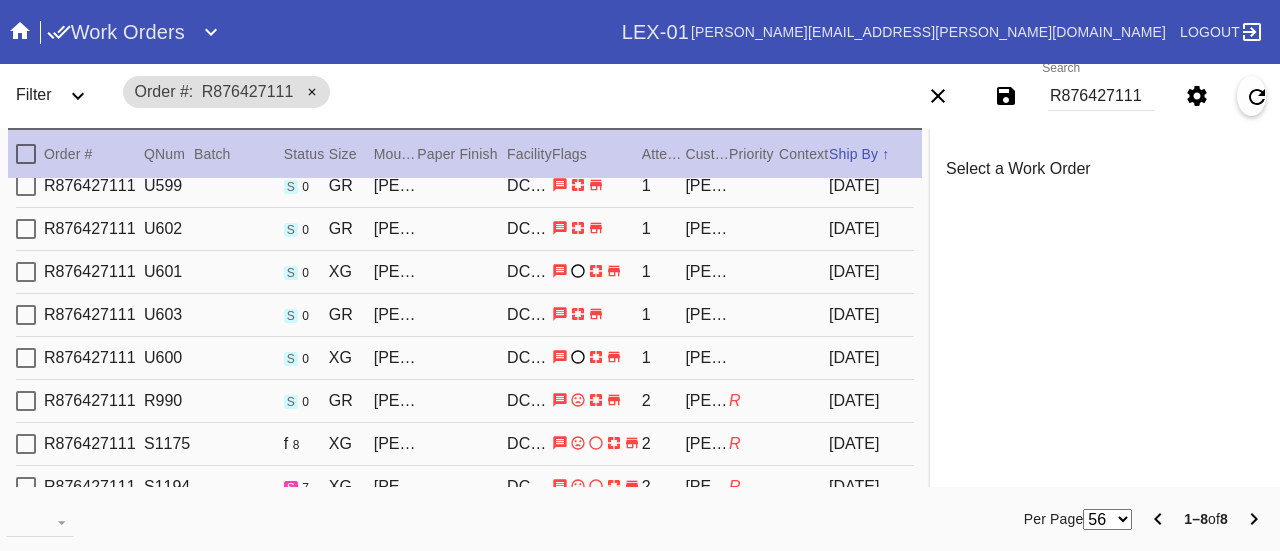 scroll, scrollTop: 0, scrollLeft: 0, axis: both 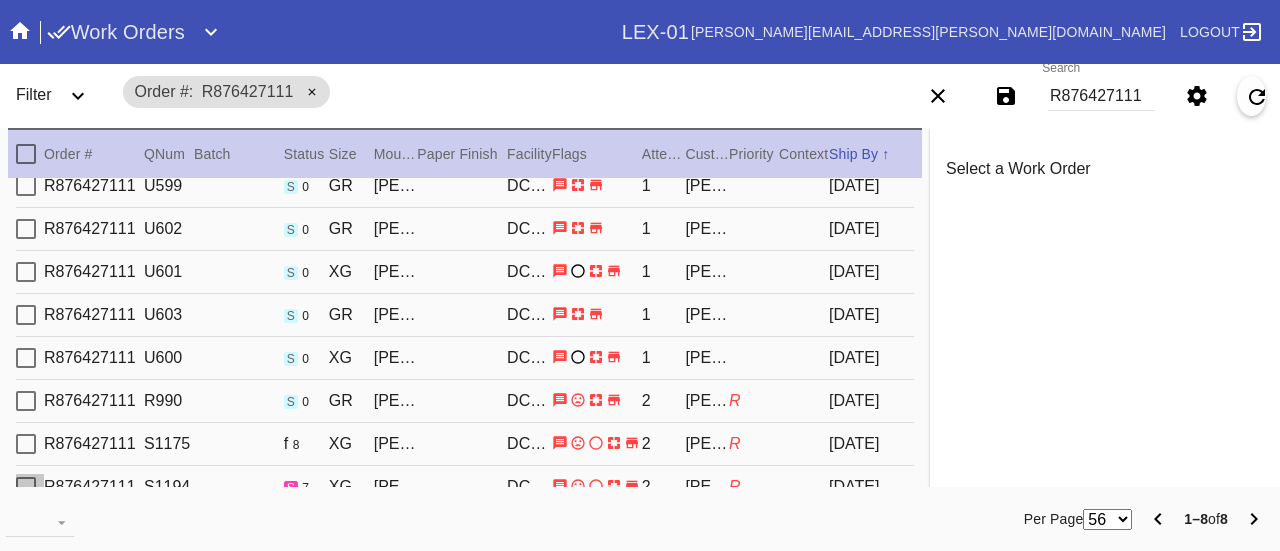 click at bounding box center (26, 487) 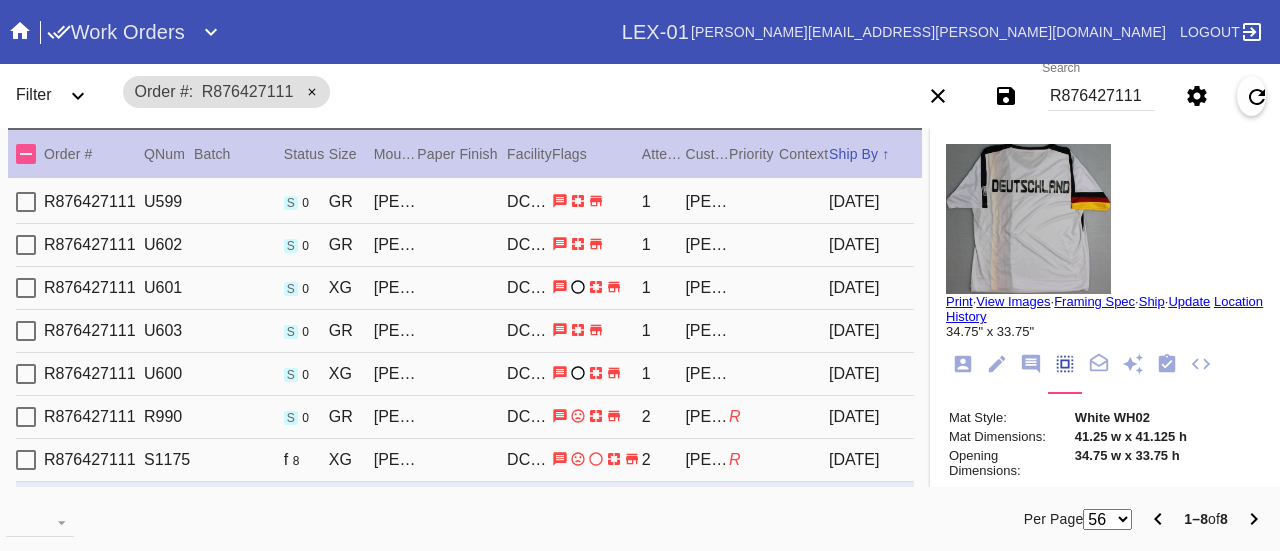 scroll, scrollTop: 0, scrollLeft: 0, axis: both 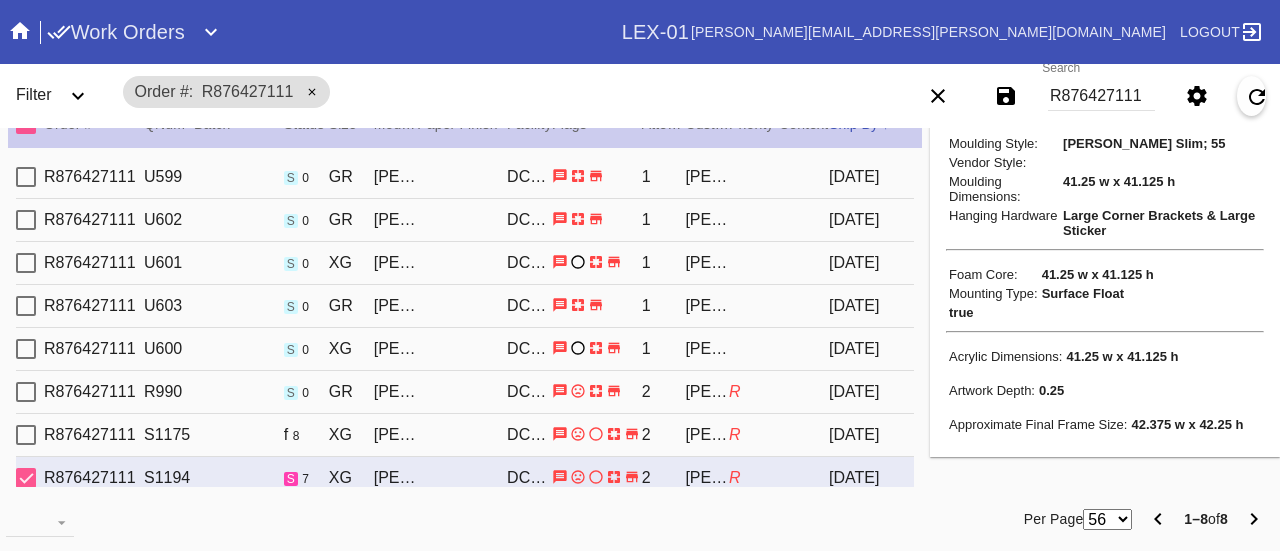 drag, startPoint x: 964, startPoint y: 381, endPoint x: 968, endPoint y: 477, distance: 96.0833 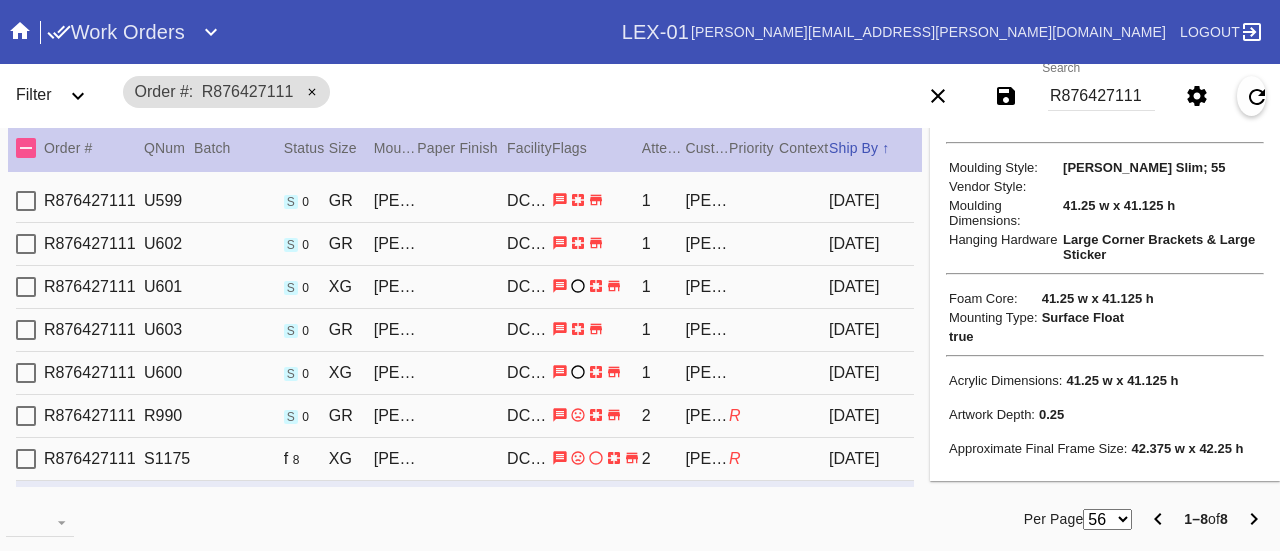 scroll, scrollTop: 0, scrollLeft: 0, axis: both 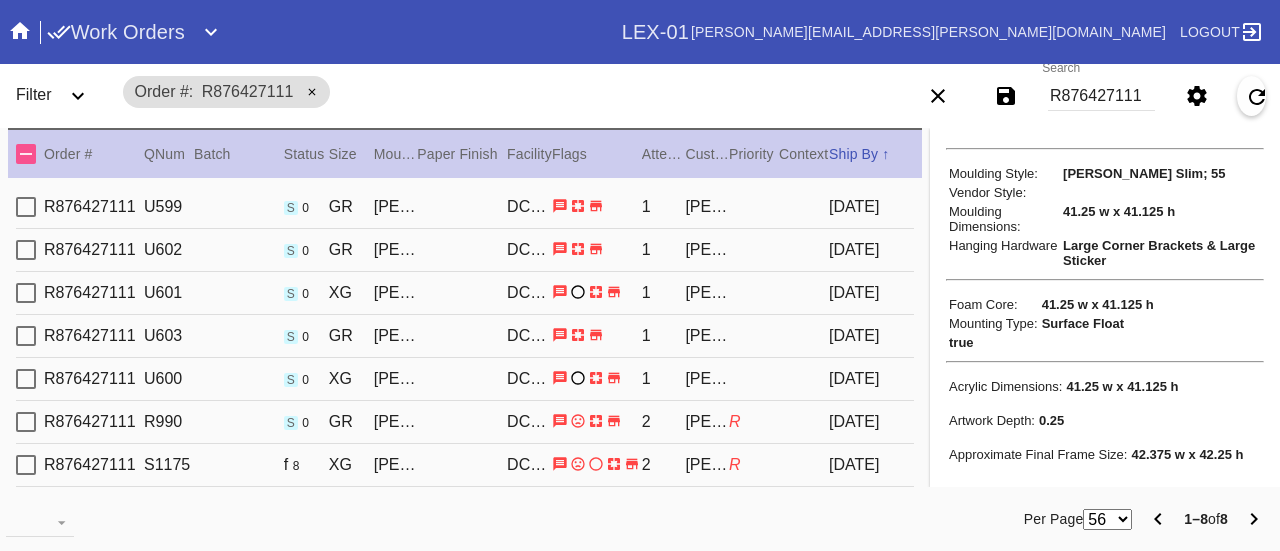 click at bounding box center (26, 422) 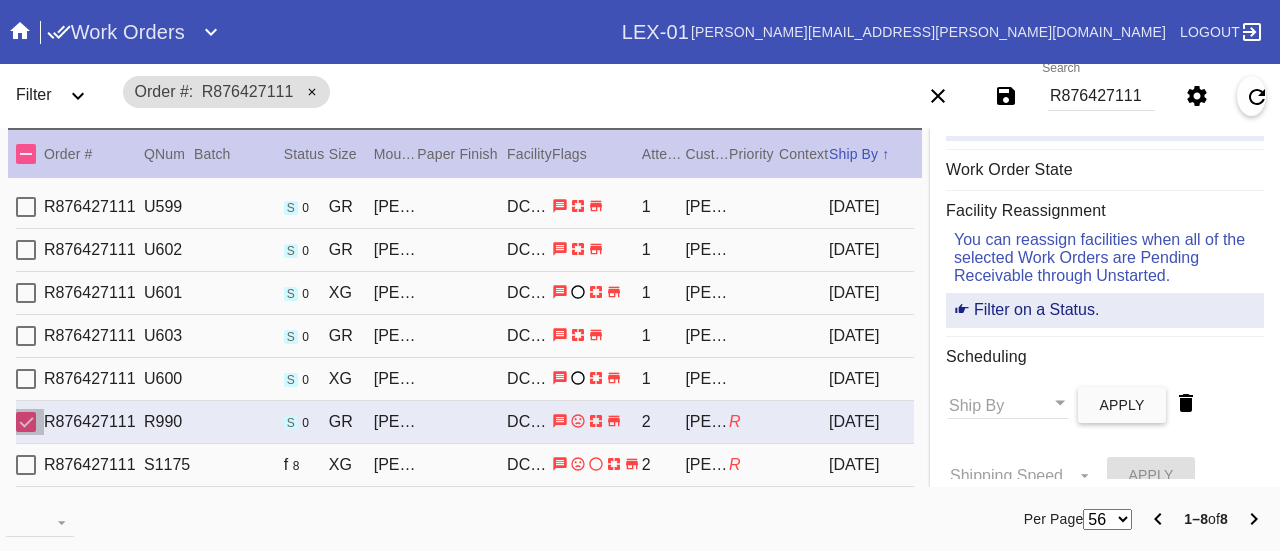 scroll, scrollTop: 0, scrollLeft: 0, axis: both 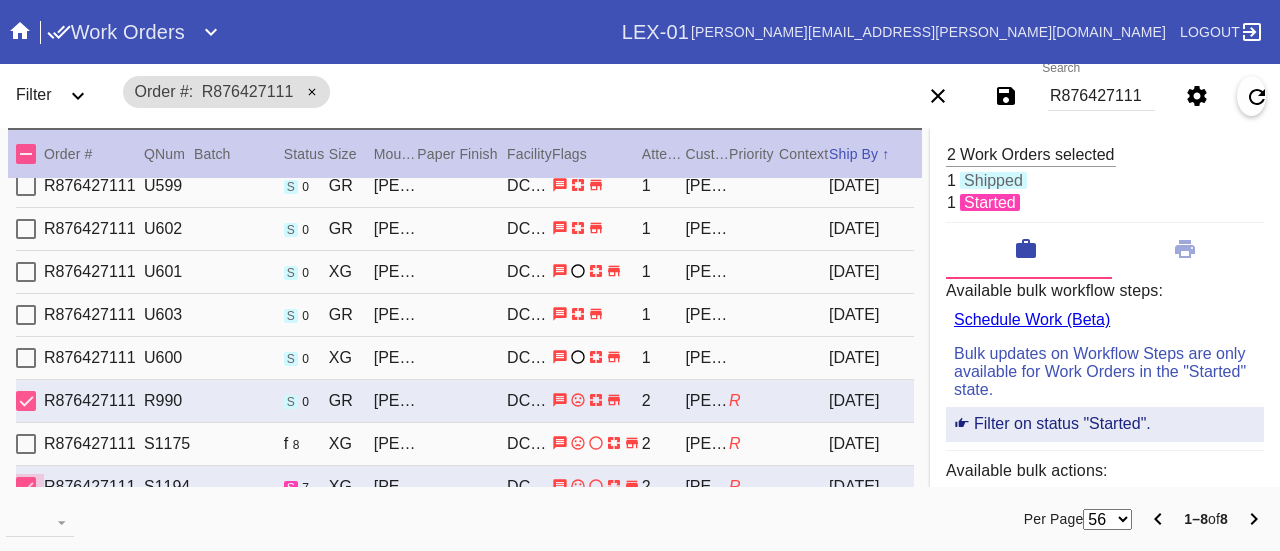 click at bounding box center (26, 487) 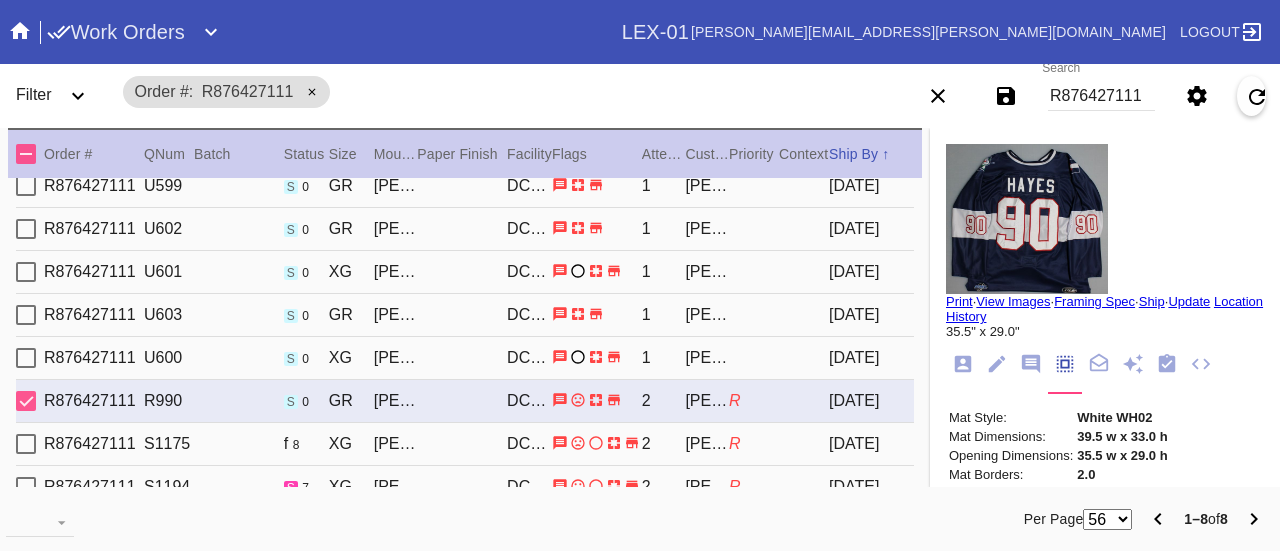 click at bounding box center [26, 487] 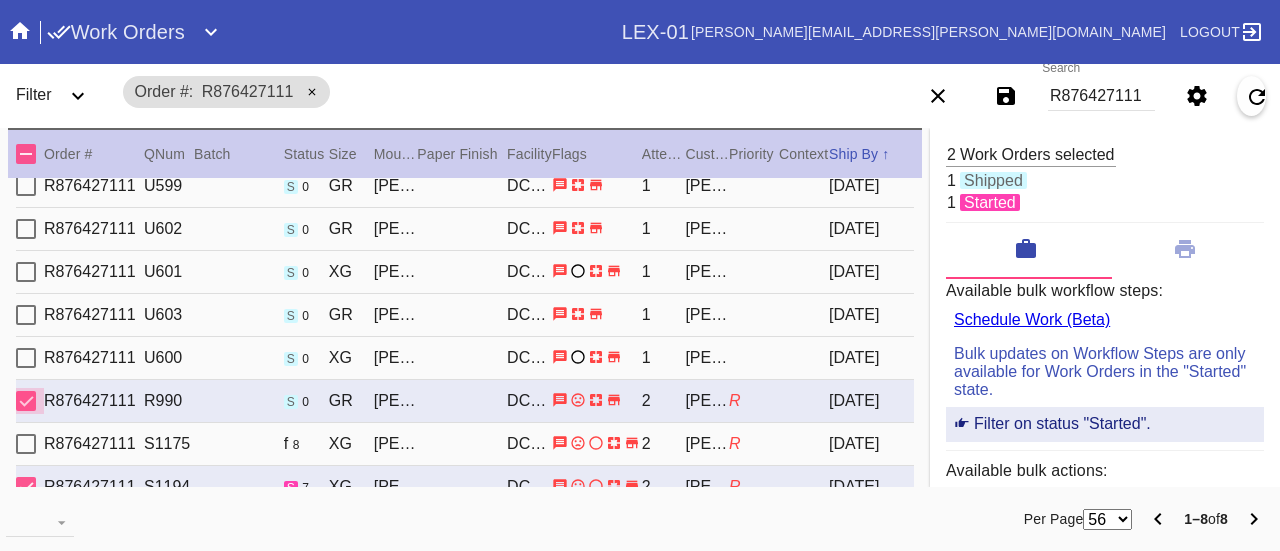 click at bounding box center (26, 401) 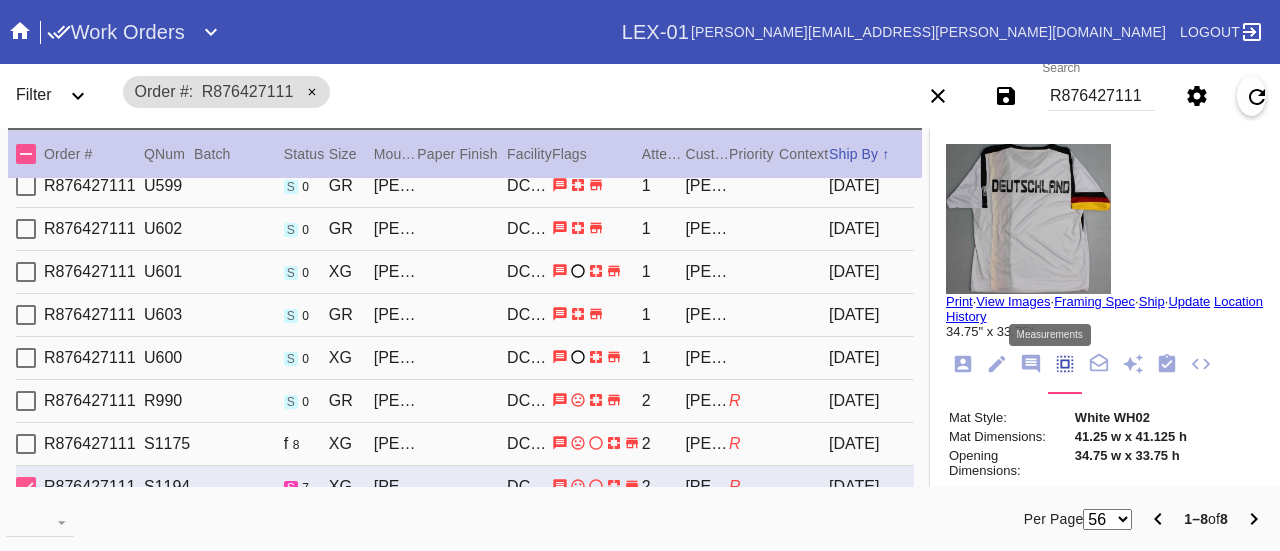 click 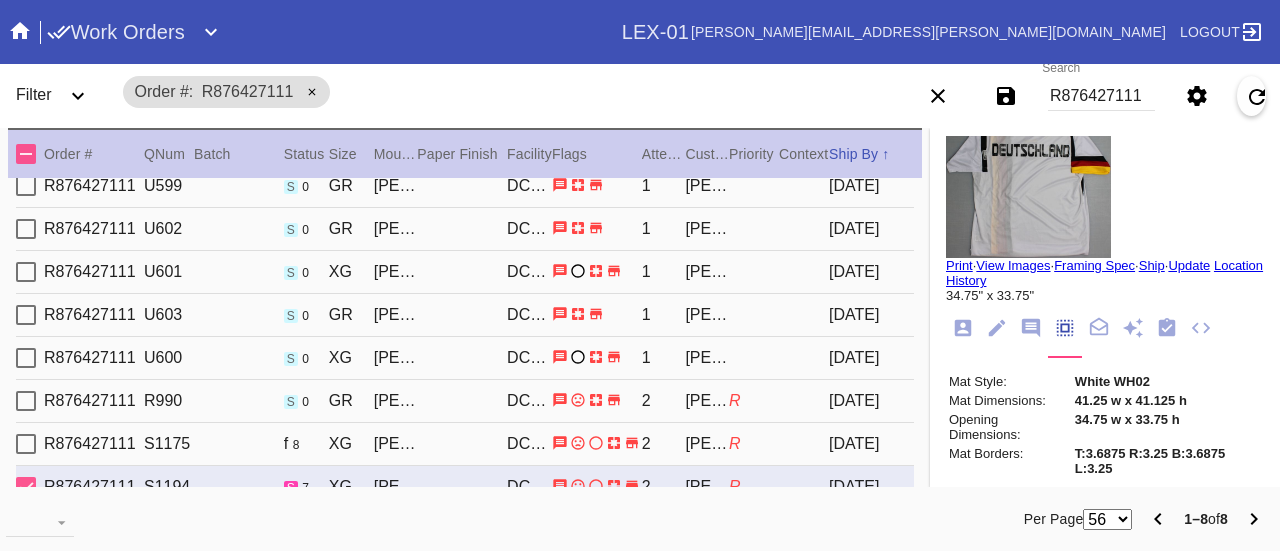 scroll, scrollTop: 30, scrollLeft: 0, axis: vertical 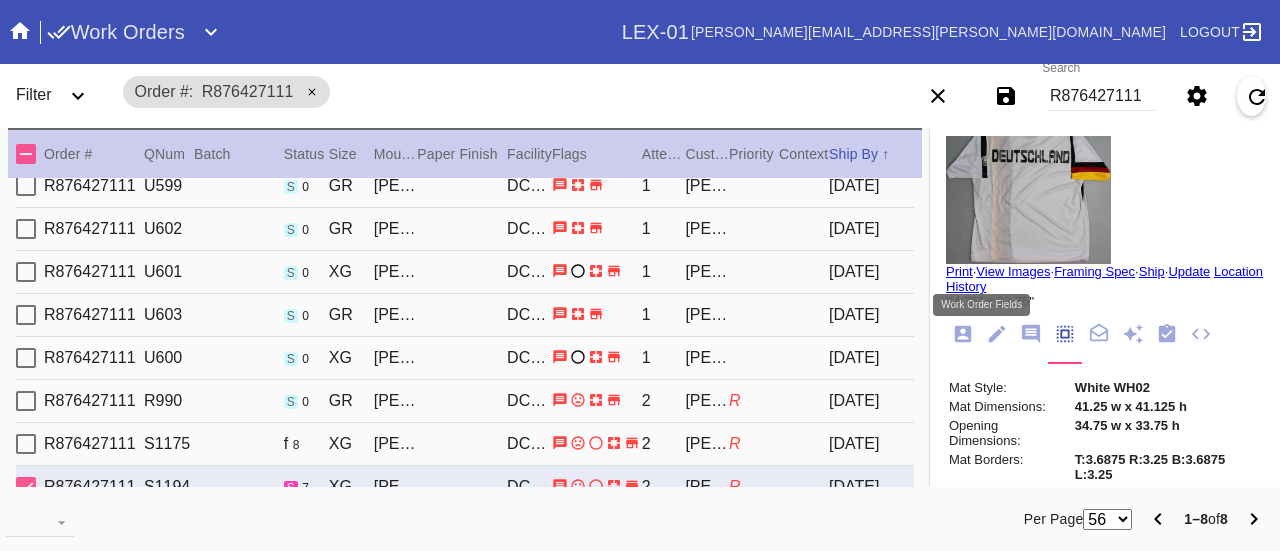click 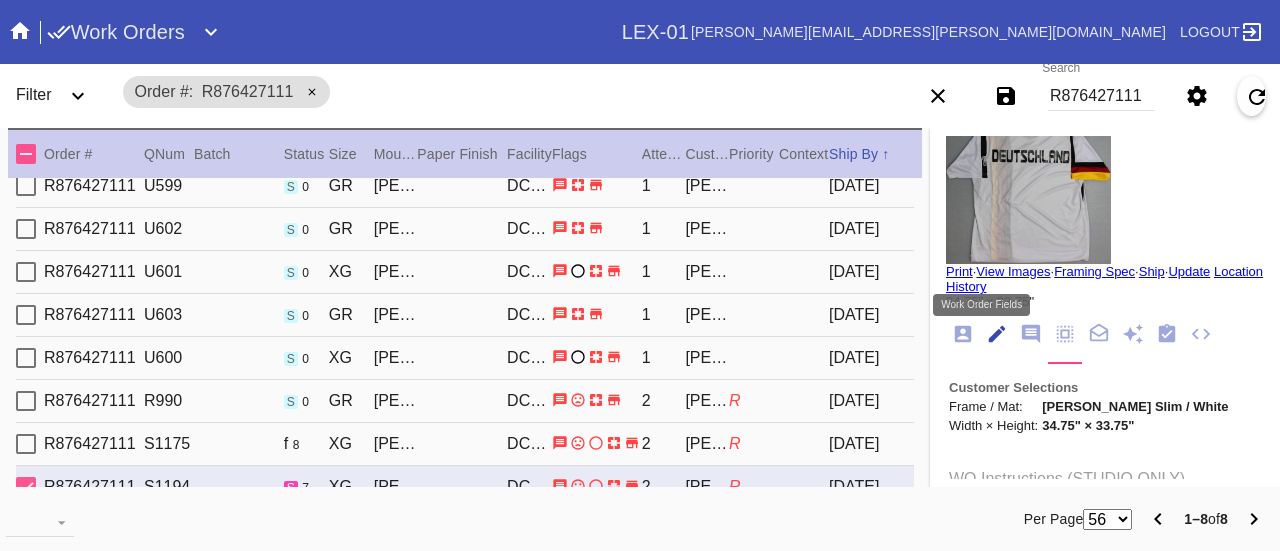 scroll, scrollTop: 73, scrollLeft: 0, axis: vertical 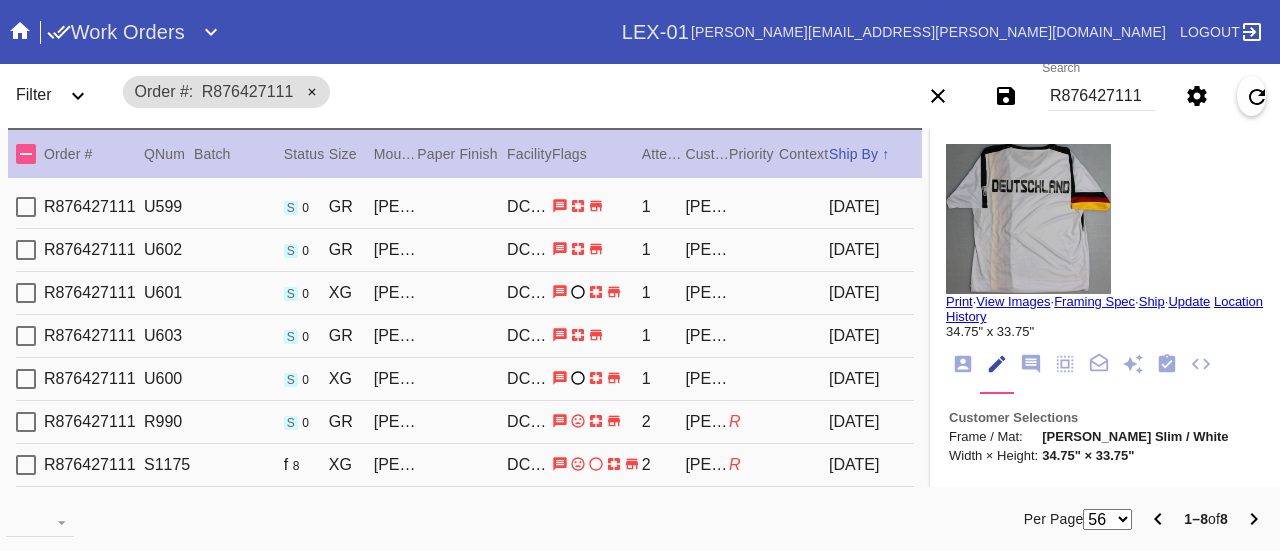 click on "View Images" at bounding box center (1013, 301) 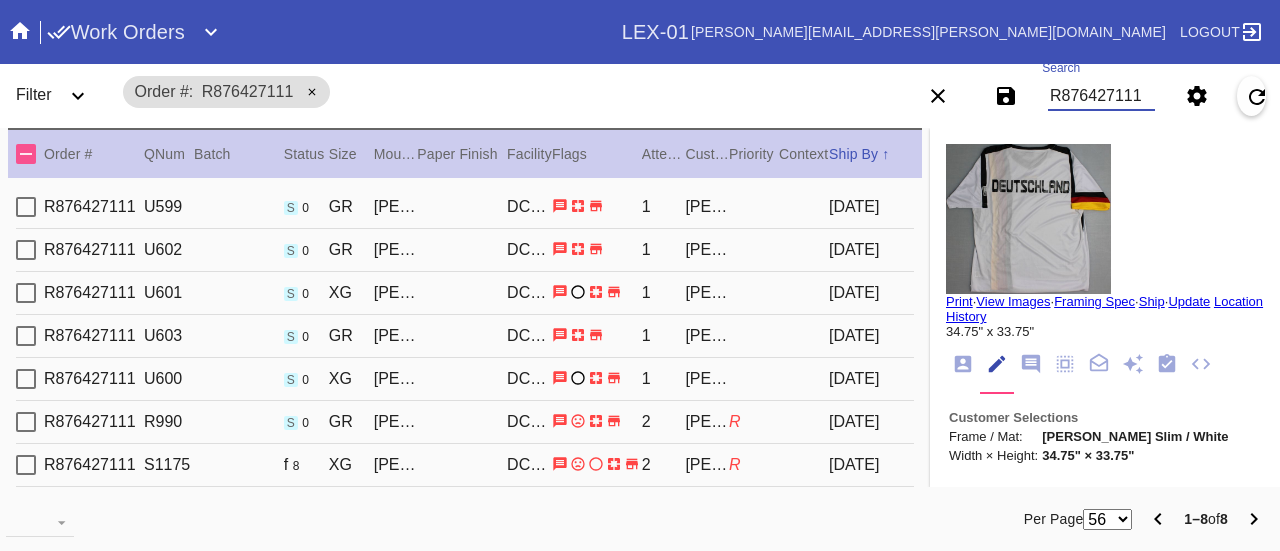 drag, startPoint x: 1048, startPoint y: 92, endPoint x: 1279, endPoint y: 80, distance: 231.31148 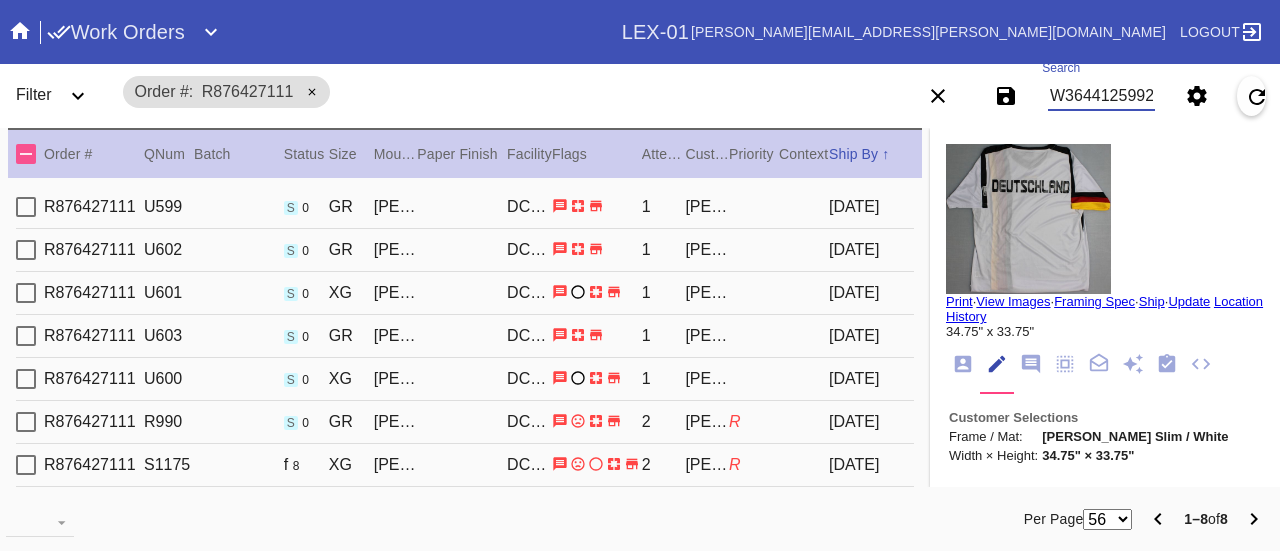 scroll, scrollTop: 0, scrollLeft: 45, axis: horizontal 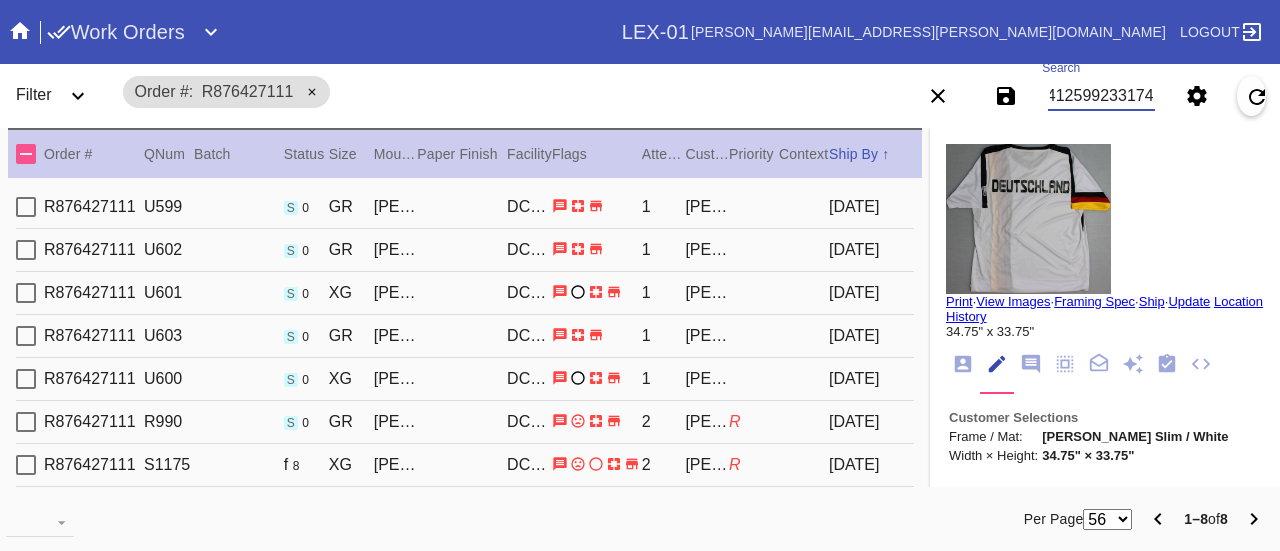 type on "W364412599233174" 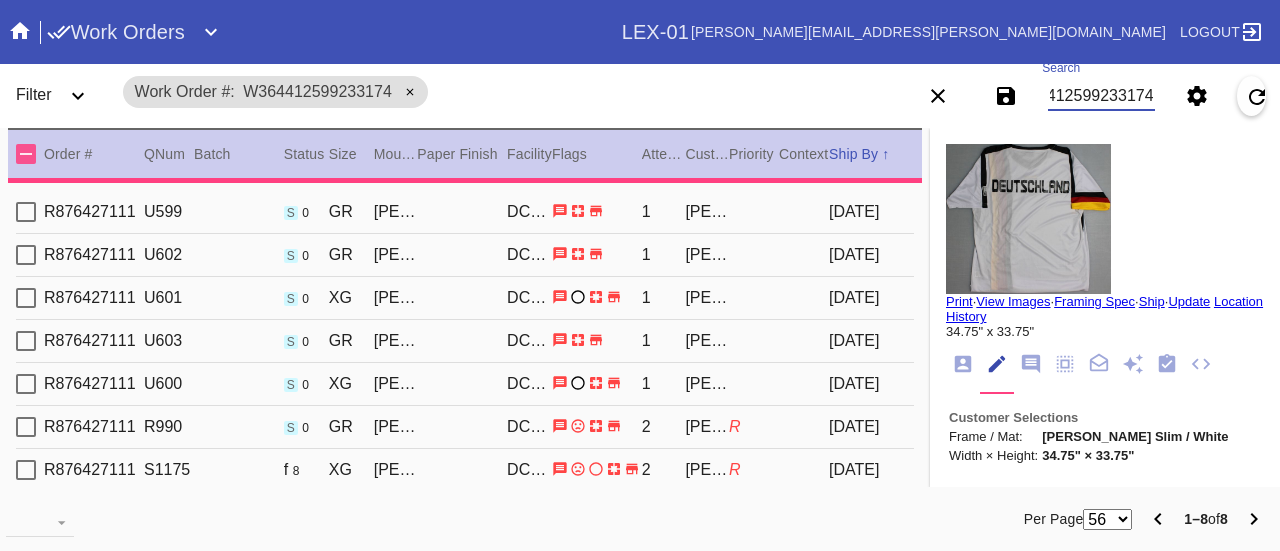 type on "2.0" 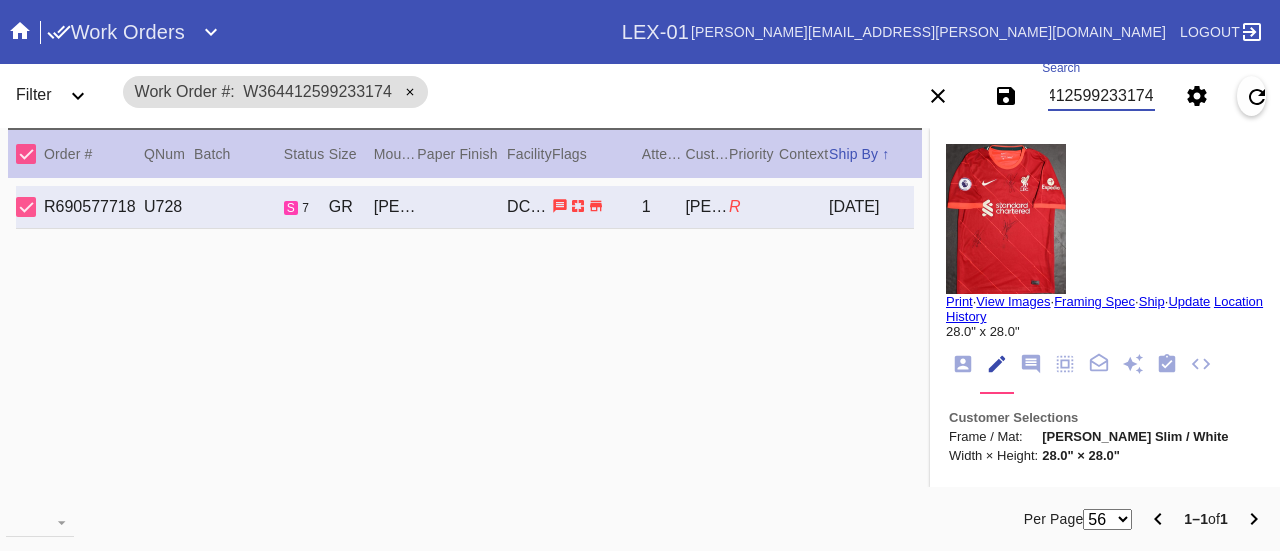 scroll, scrollTop: 0, scrollLeft: 0, axis: both 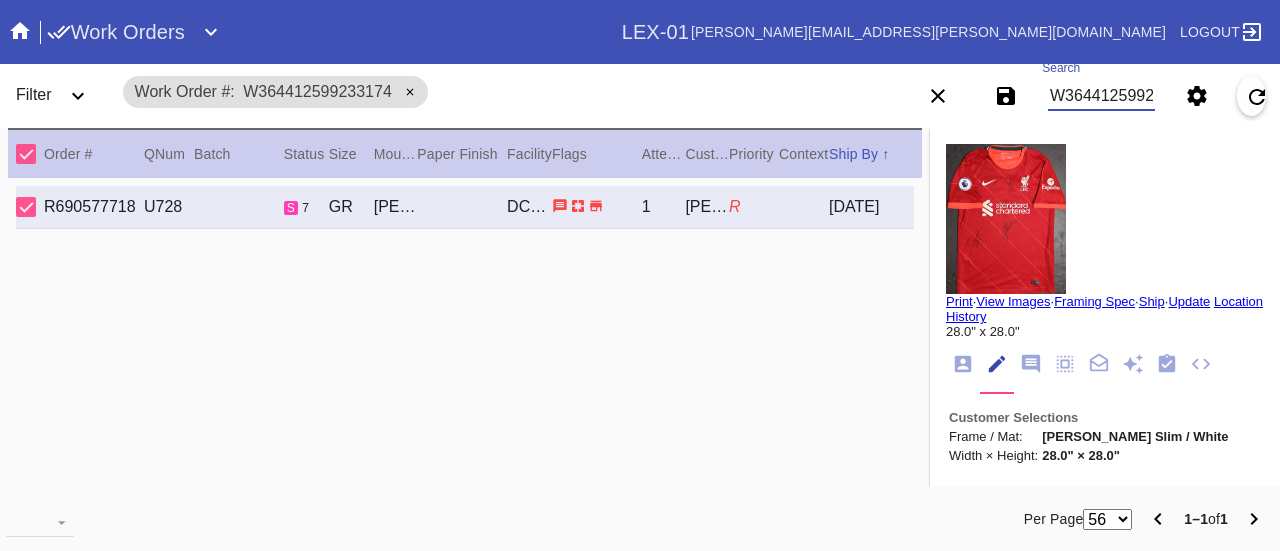 click on "View Images" at bounding box center [1013, 301] 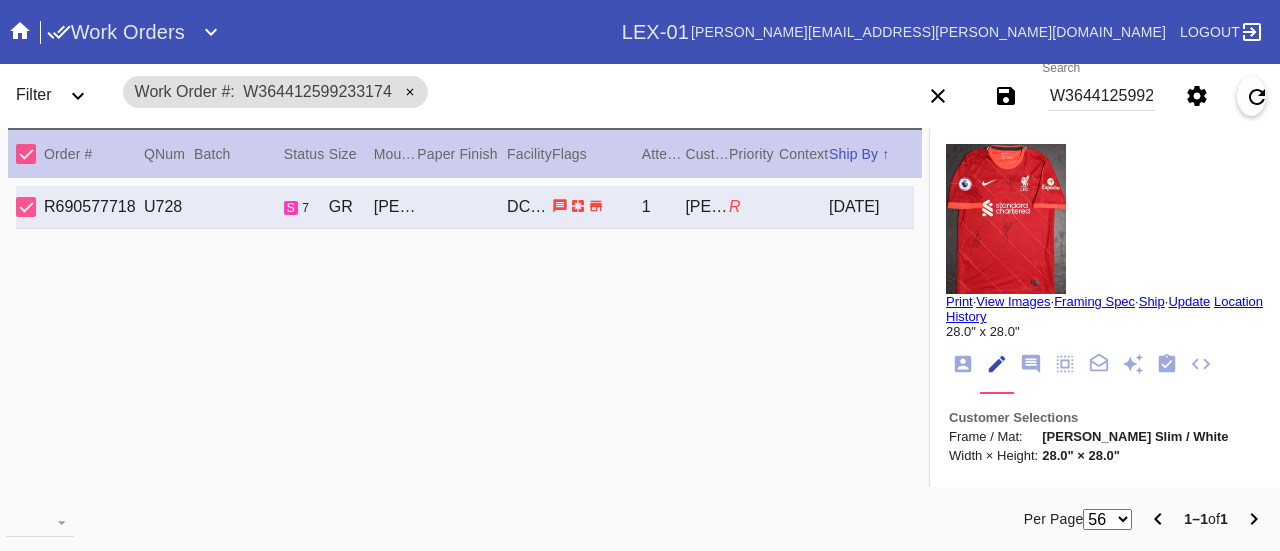 click on "Search W364412599233174" at bounding box center (1101, 96) 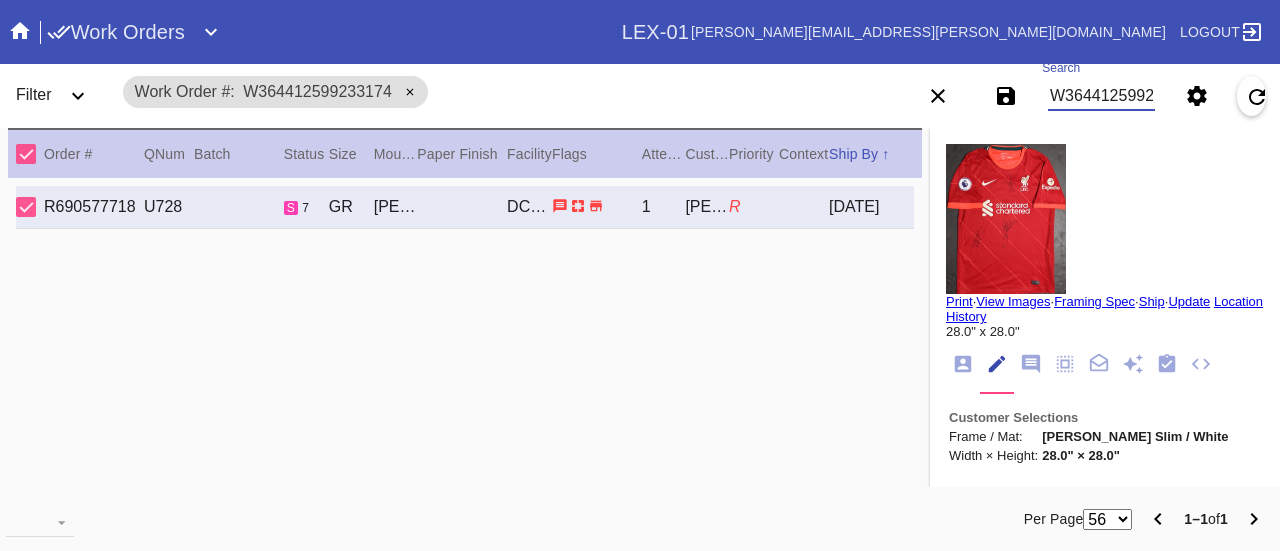 scroll, scrollTop: 0, scrollLeft: 45, axis: horizontal 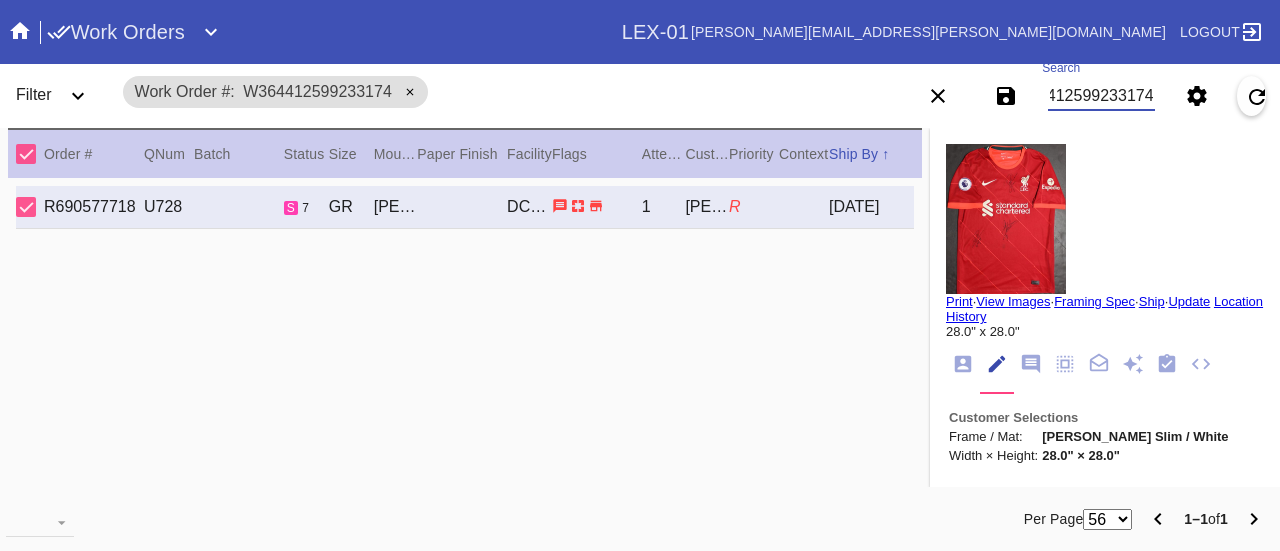 drag, startPoint x: 1048, startPoint y: 94, endPoint x: 1229, endPoint y: 73, distance: 182.21416 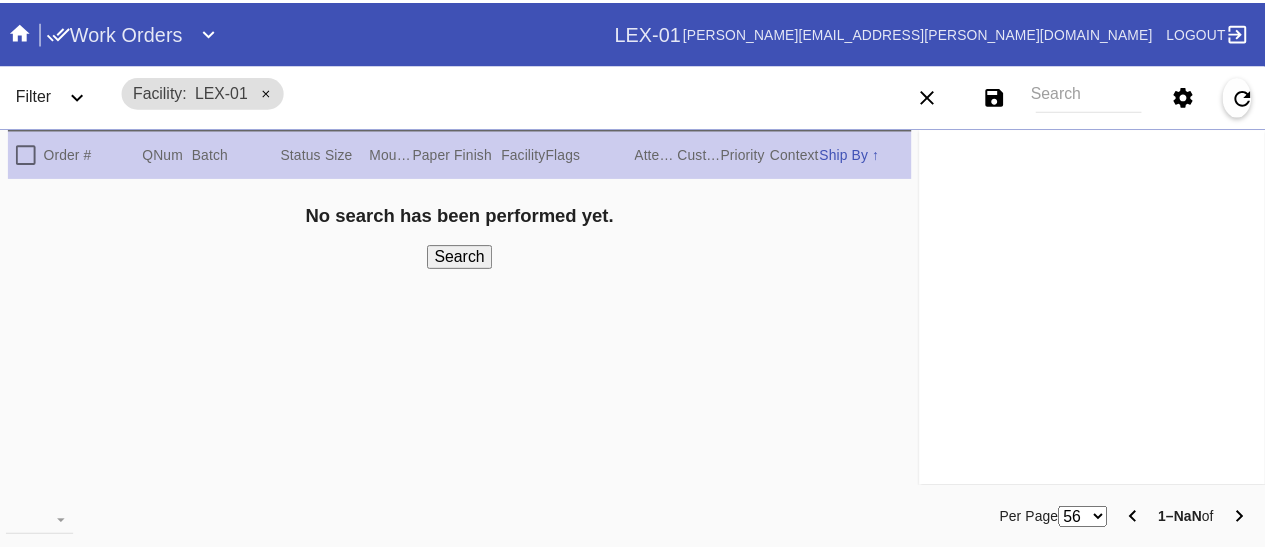 scroll, scrollTop: 0, scrollLeft: 0, axis: both 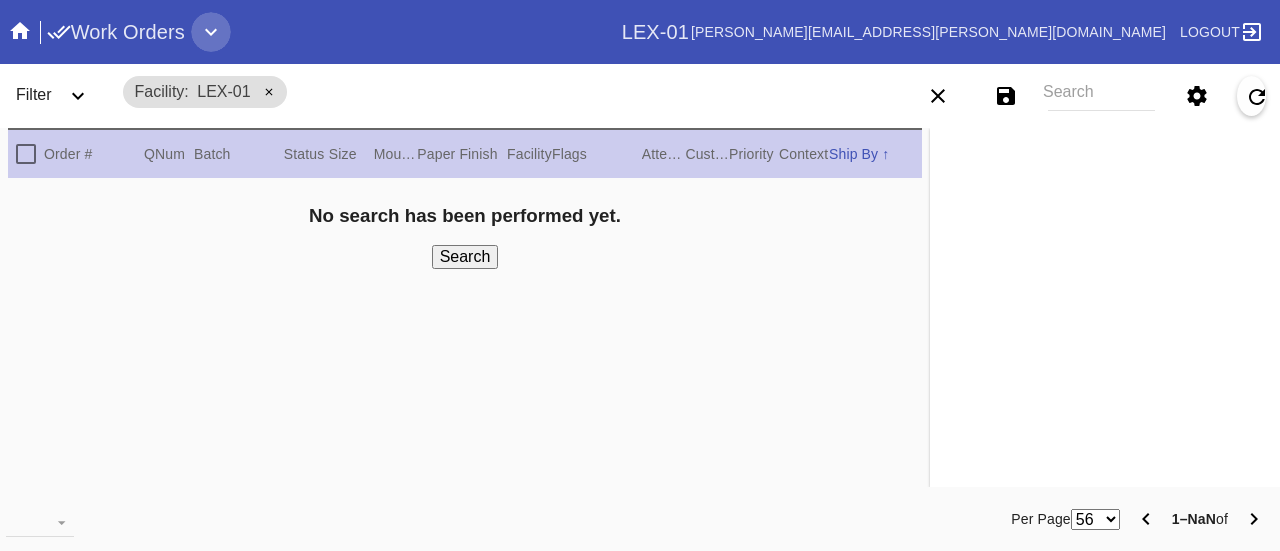 click 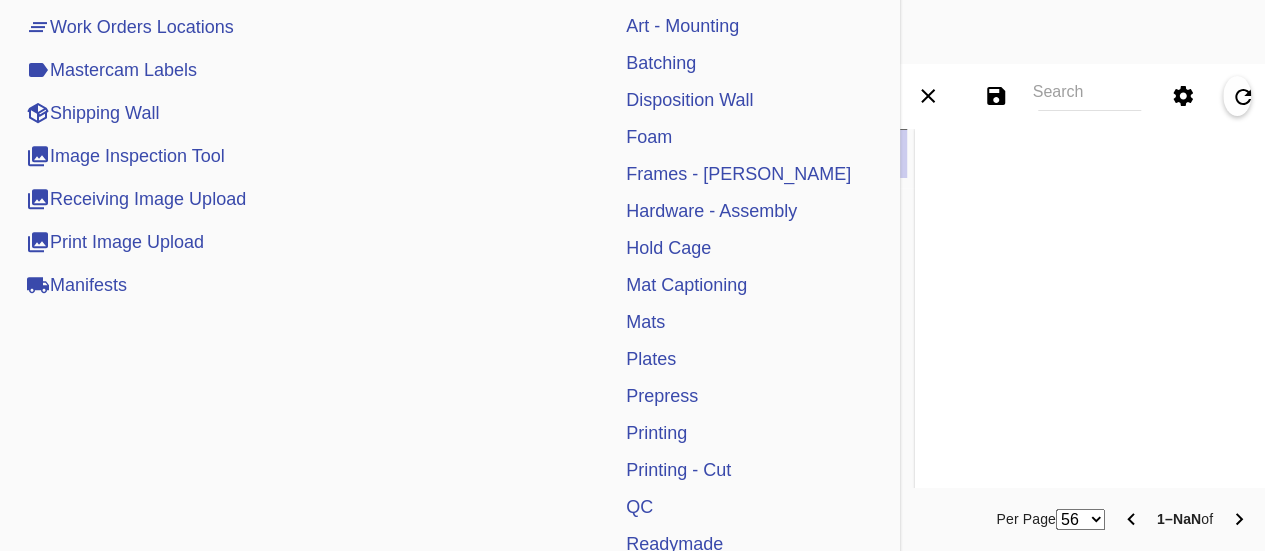 scroll, scrollTop: 500, scrollLeft: 0, axis: vertical 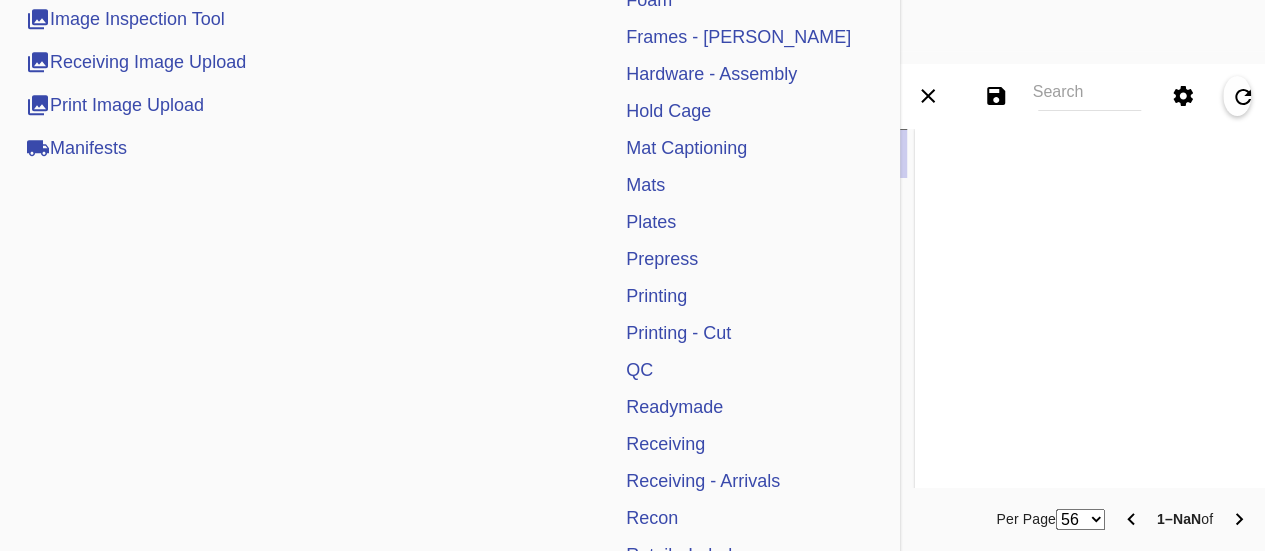 click on "Receiving" at bounding box center [665, 444] 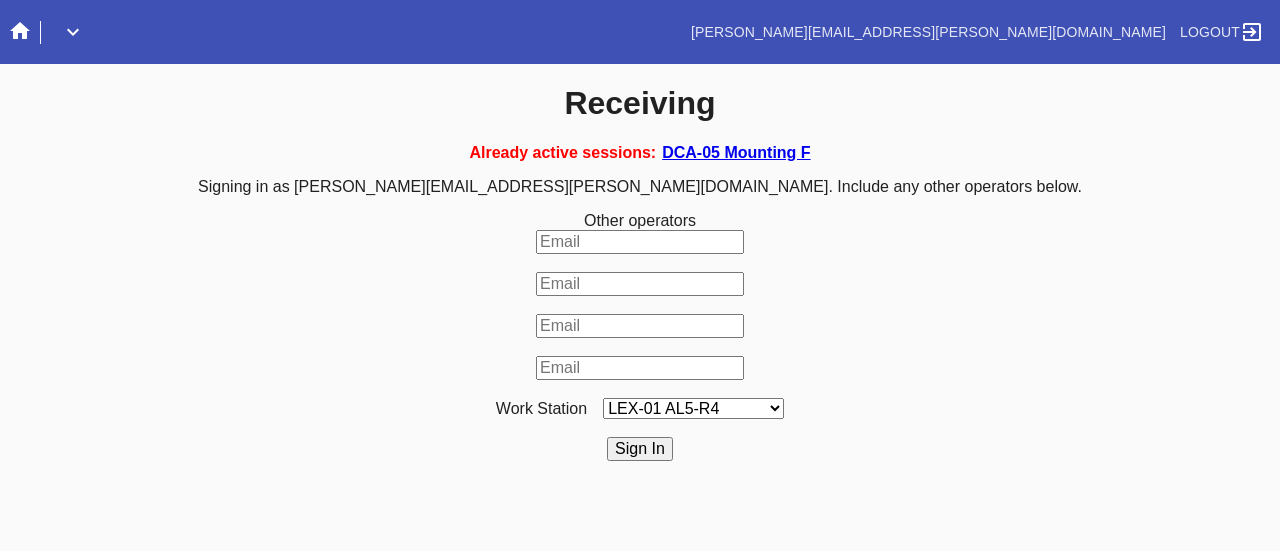 scroll, scrollTop: 0, scrollLeft: 0, axis: both 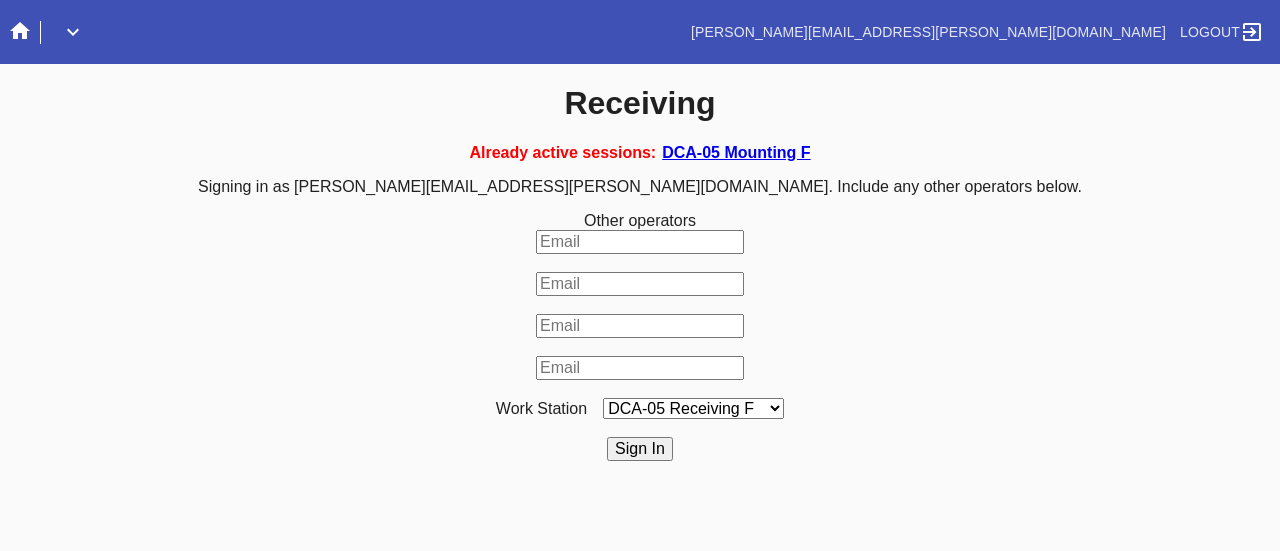 click on "LEX-01 AL5-R4
LEX-01 AL1-R1
LEX-01 AL5-R2
LEX-01 AL5-R5
LAS-01 Art Cell 4 - R1
LEX-01 AL1-R2
LEX-01 AL1-R3
LEX-01 AL5-R3
LEX-01 AL5-R6
LEX-01 AL1-R4
LEX-01 AC1-R1
LAS-01 Art Cell 1 - R1
LEX-01 AL4-R1
LEX-01 AC2-R1
LEX-01 AL4-R2
LEX-01 AC3-R1
LAS-01 Art Cell 5 - R1
LEX-01 AC4-R1
LAS-01 Art Cell 2 - R1
LAS-01 Art Cell 6 - R1
LAS-01 Art Cell 8 - R1
LEX-01 AL2-R1
LAS-01 Art Cell 3 - R1
DCA-05 Receiving A
DCA-05 Receiving B
DCA-05 Receiving C
DCA-05 Receiving D
LEX-01 AL2-R2
DCA-05 Receiving E
DCA-05 Receiving F
DCA-05 Receiving G
DCA-05 Receiving H
LAS-01 Art Cell 7 - R1
LEX-01 AL3-R1
LEX-01 AL3-R2
LEX-01 AL3-R3
LEX-01 AL3-R4
LEX-01 AL5-R1" at bounding box center (693, 408) 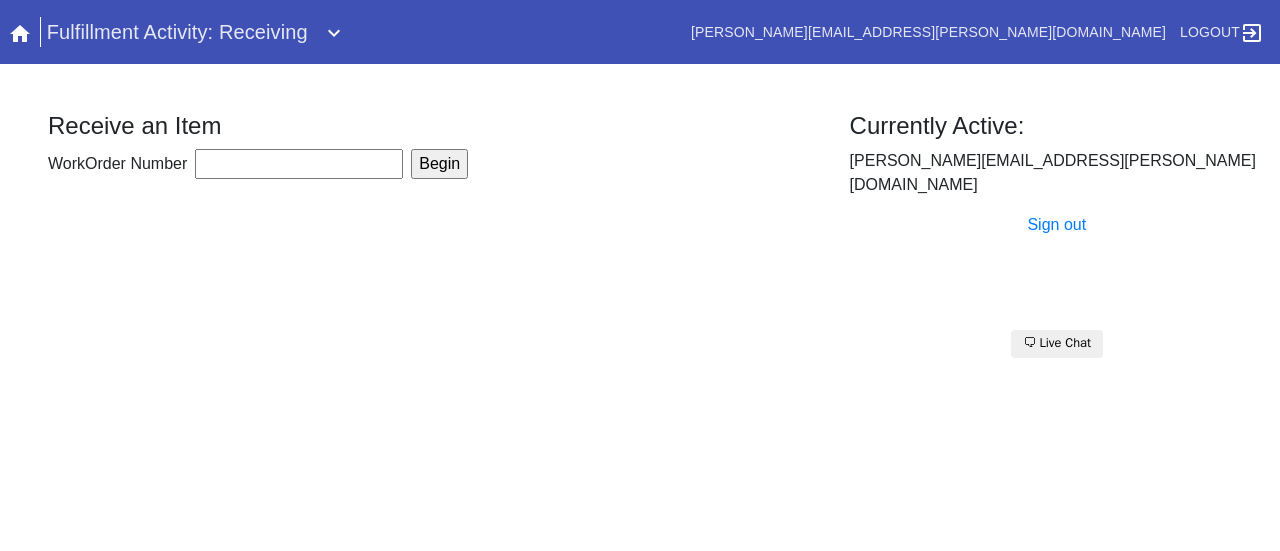 scroll, scrollTop: 0, scrollLeft: 0, axis: both 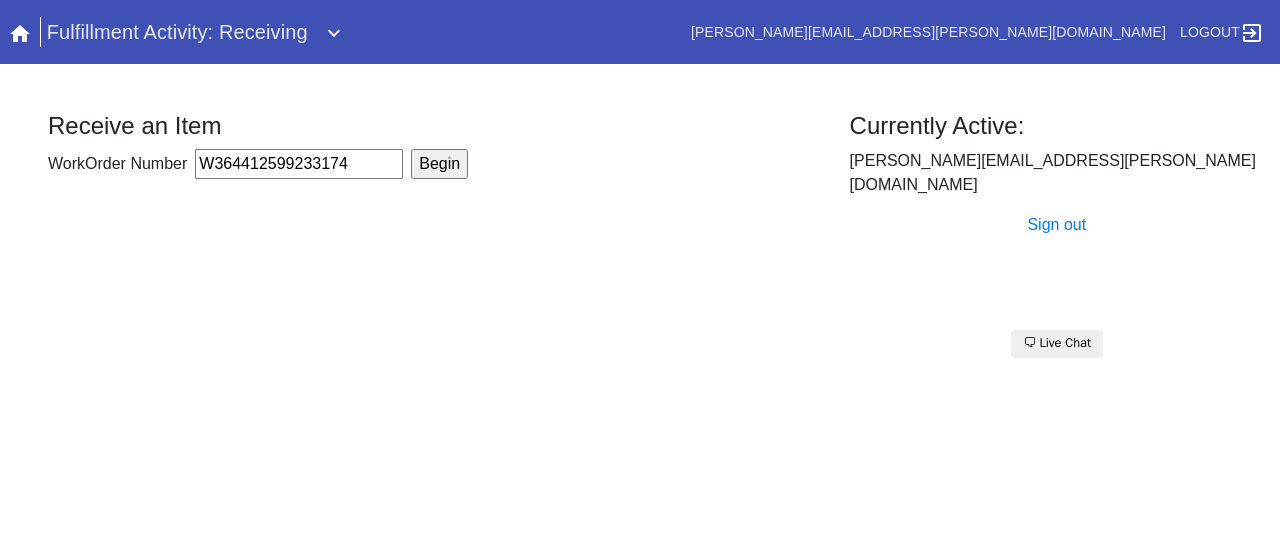 type on "W364412599233174" 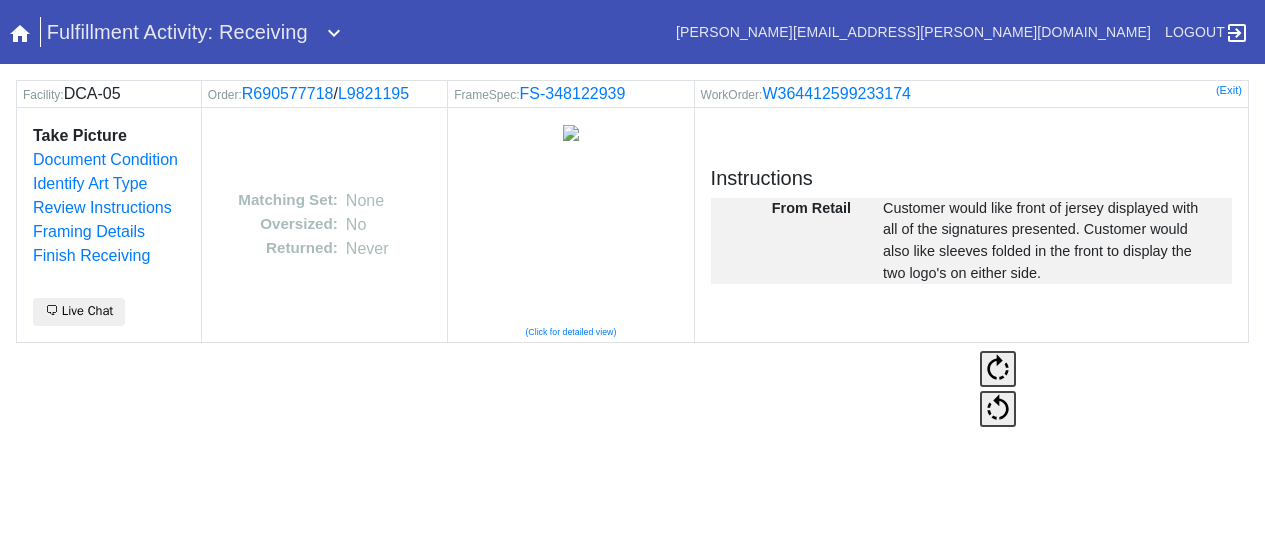 scroll, scrollTop: 0, scrollLeft: 0, axis: both 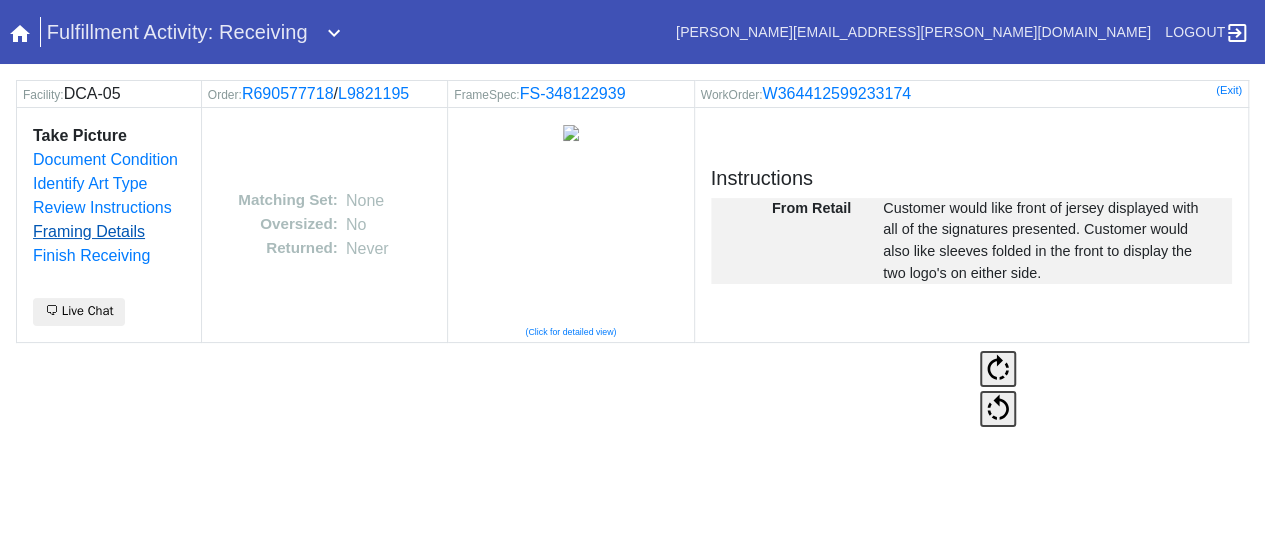 click on "Framing Details" at bounding box center [89, 231] 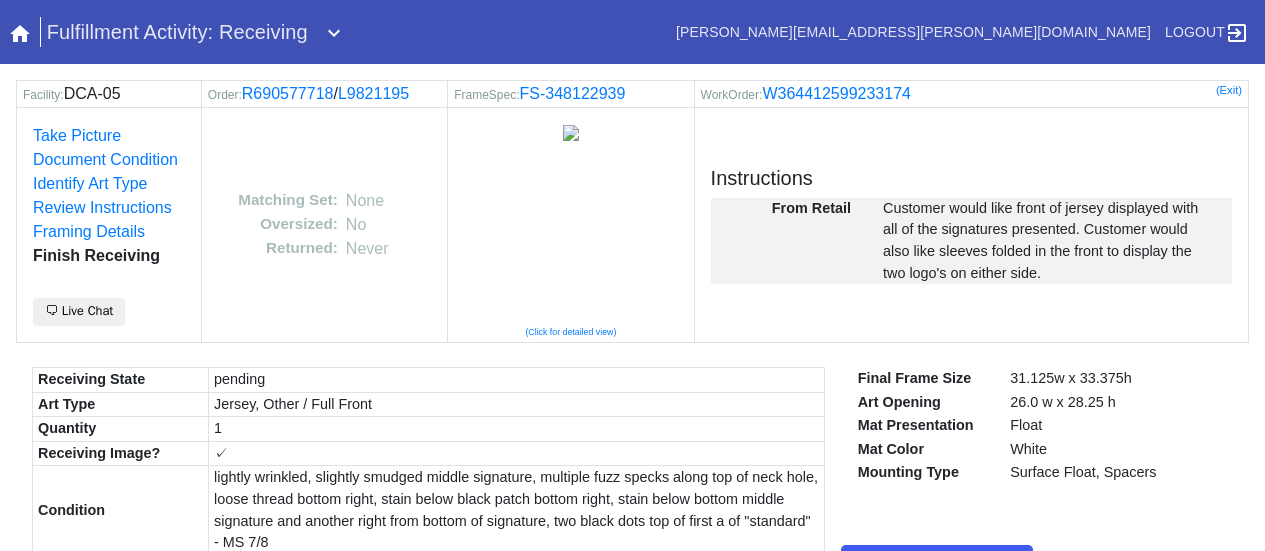 scroll, scrollTop: 0, scrollLeft: 0, axis: both 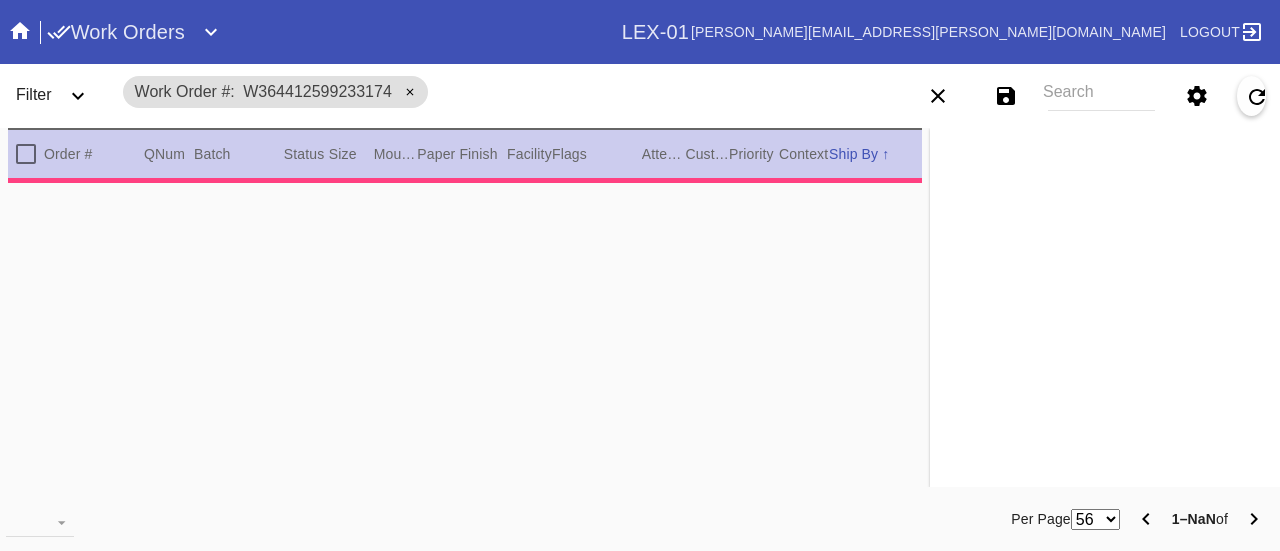 type on "2.0" 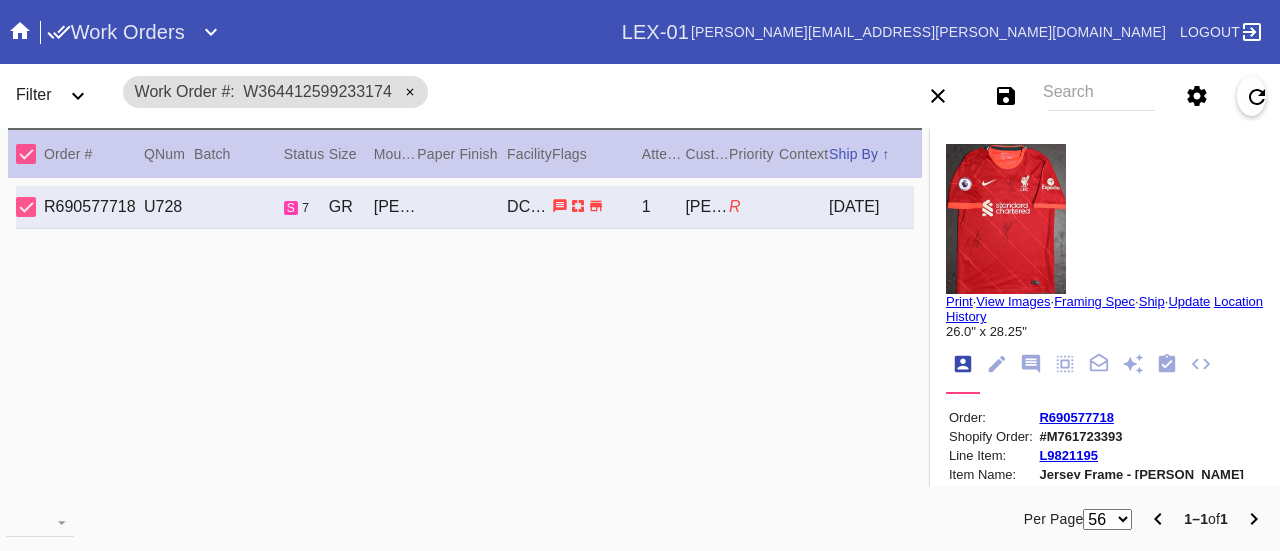 click on "Search" at bounding box center [1101, 96] 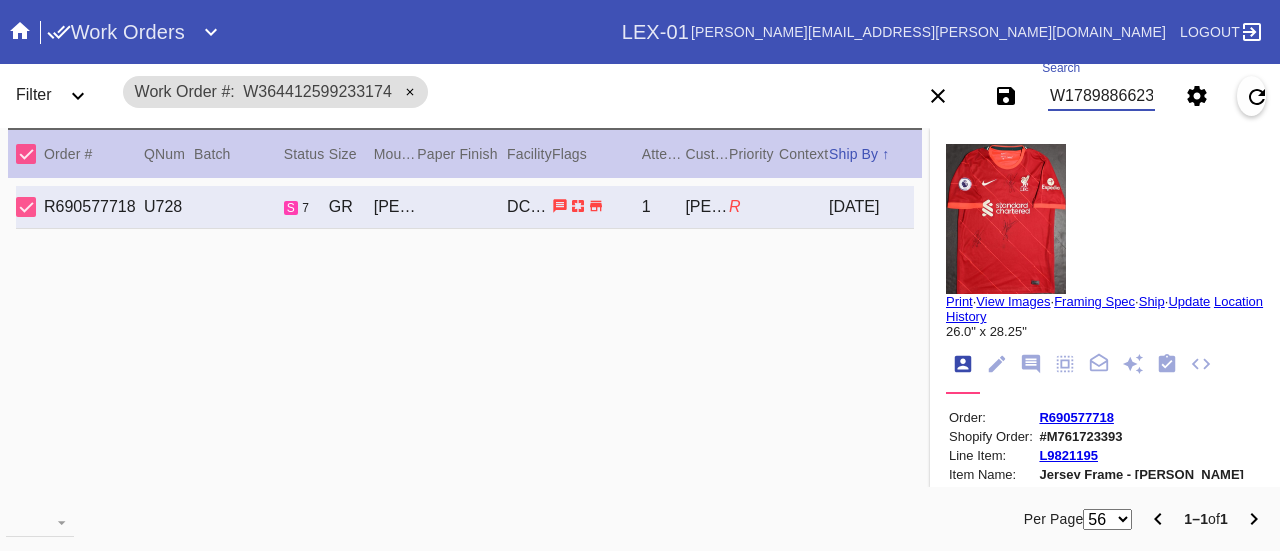 type on "W178988662390611" 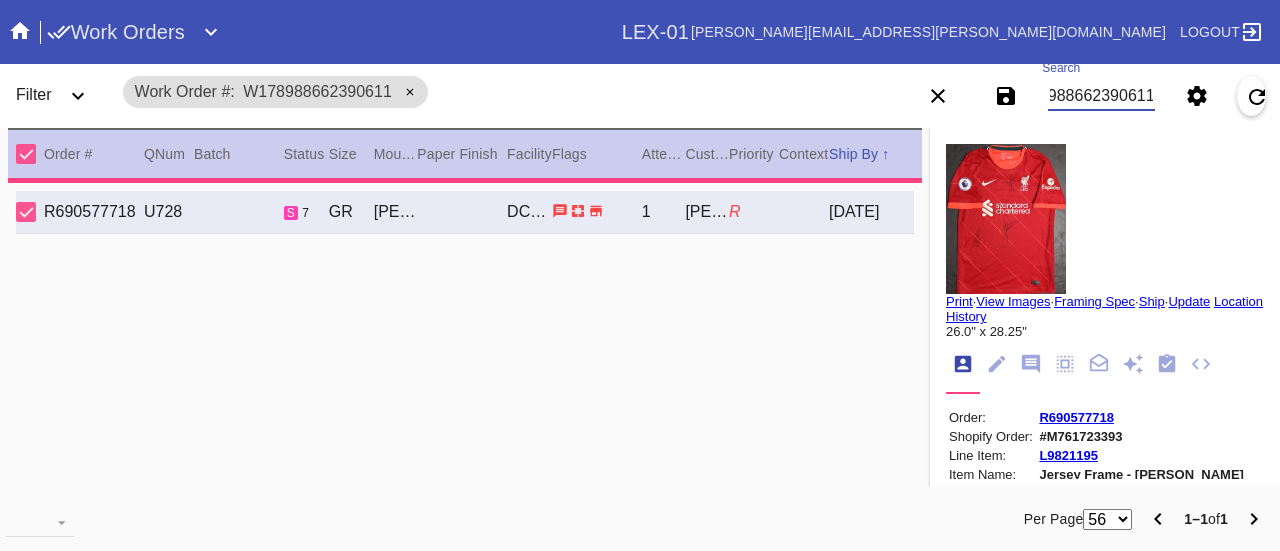 type on "1.5" 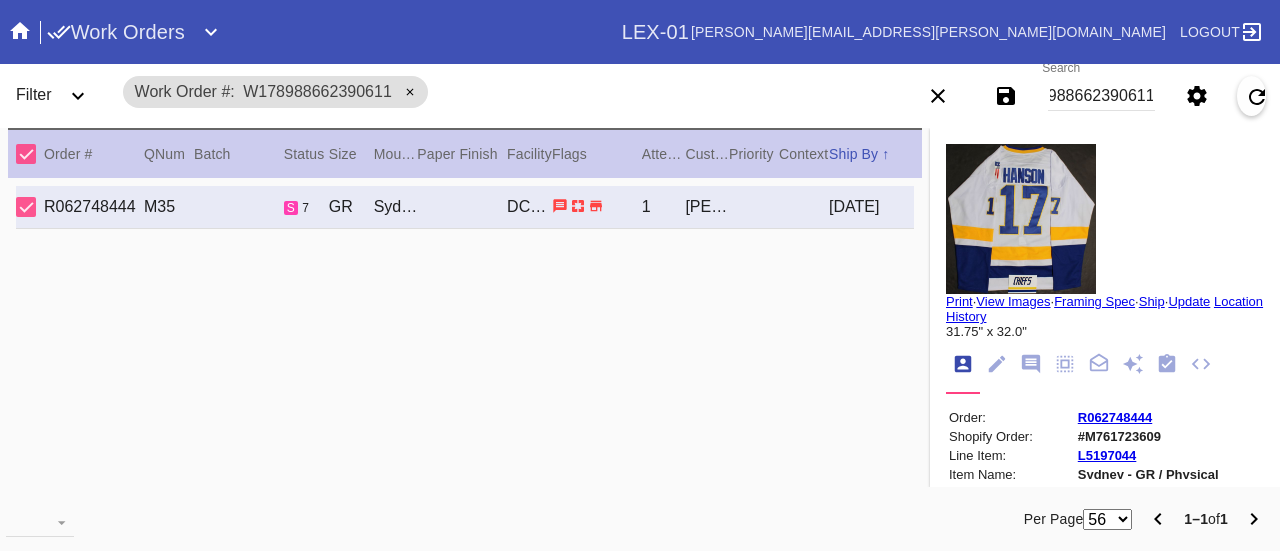 click on "View Images" at bounding box center [1013, 301] 